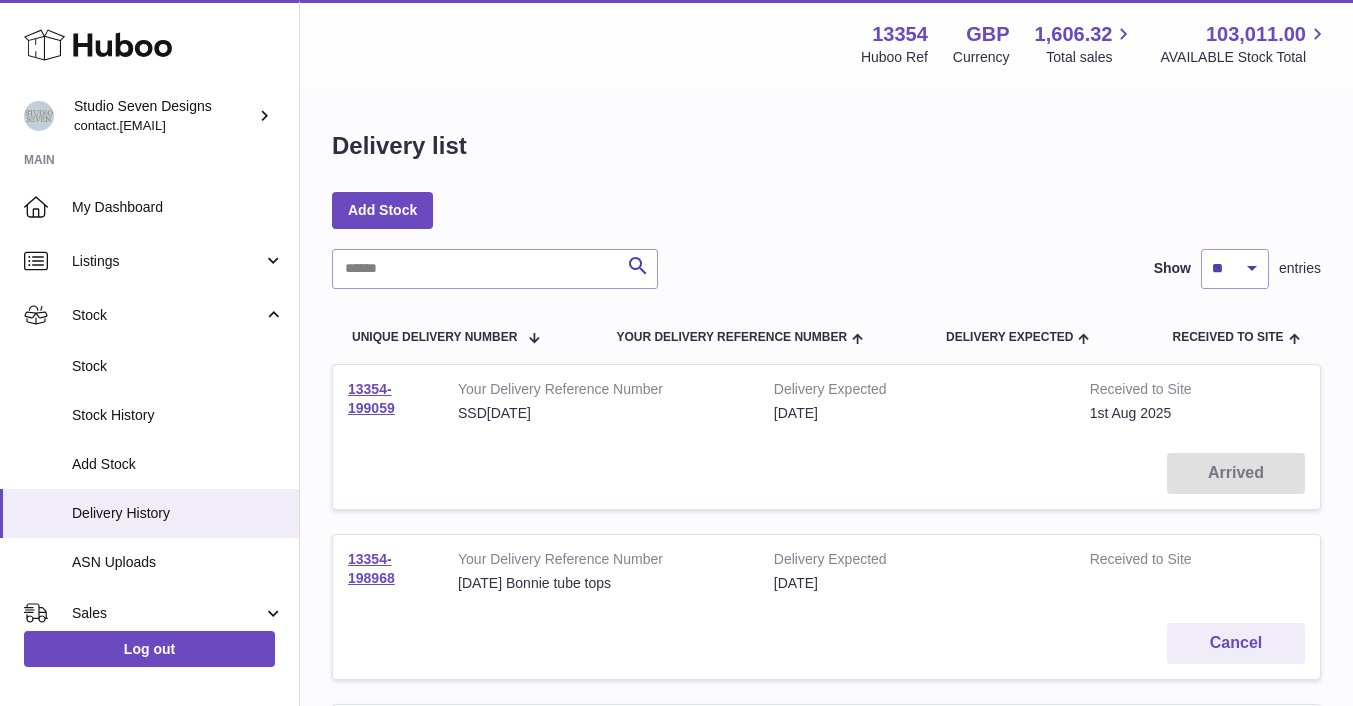 scroll, scrollTop: 0, scrollLeft: 0, axis: both 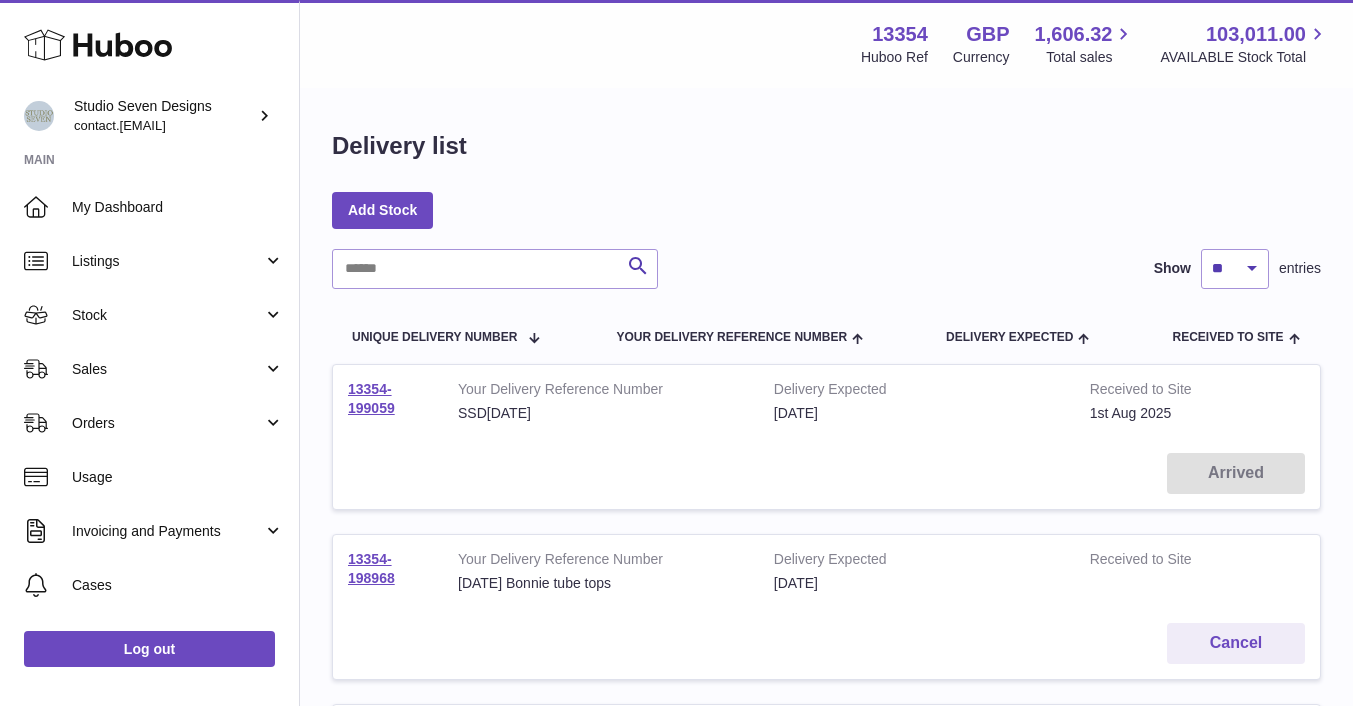click on "Orders" at bounding box center (149, 423) 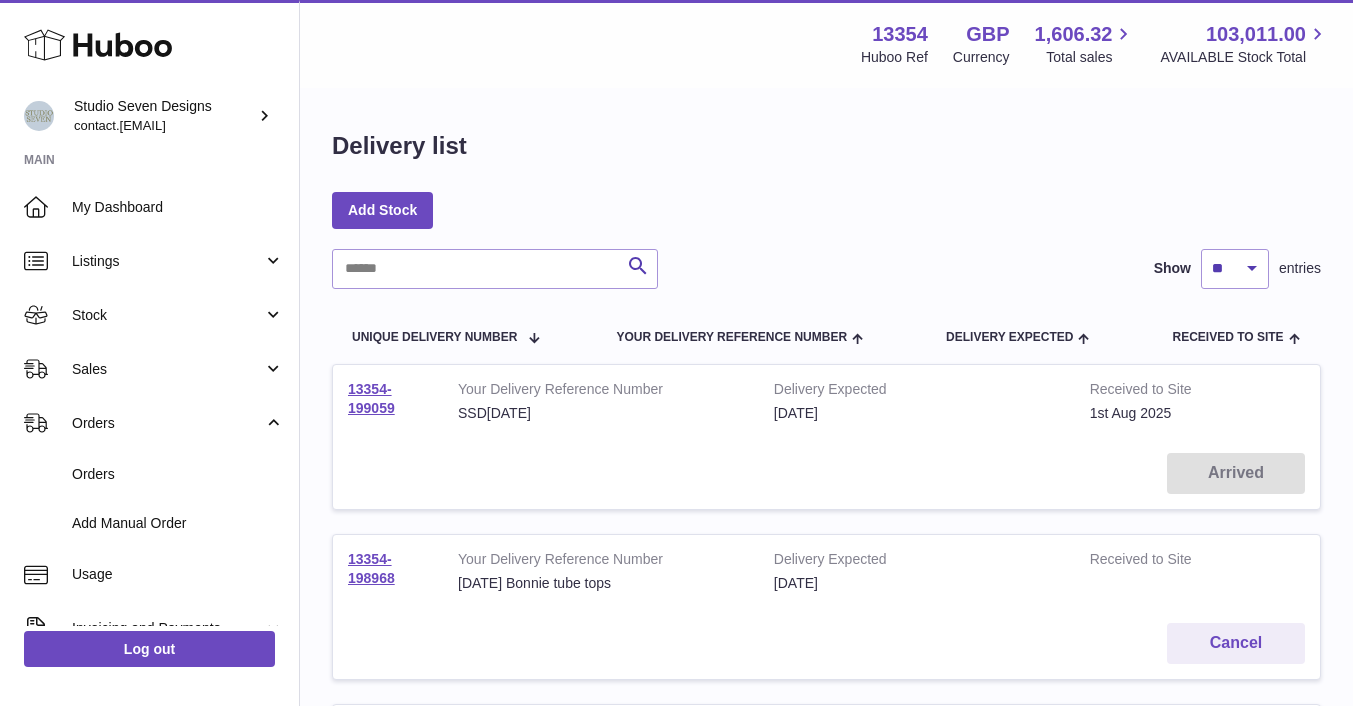 click on "Orders" at bounding box center [149, 474] 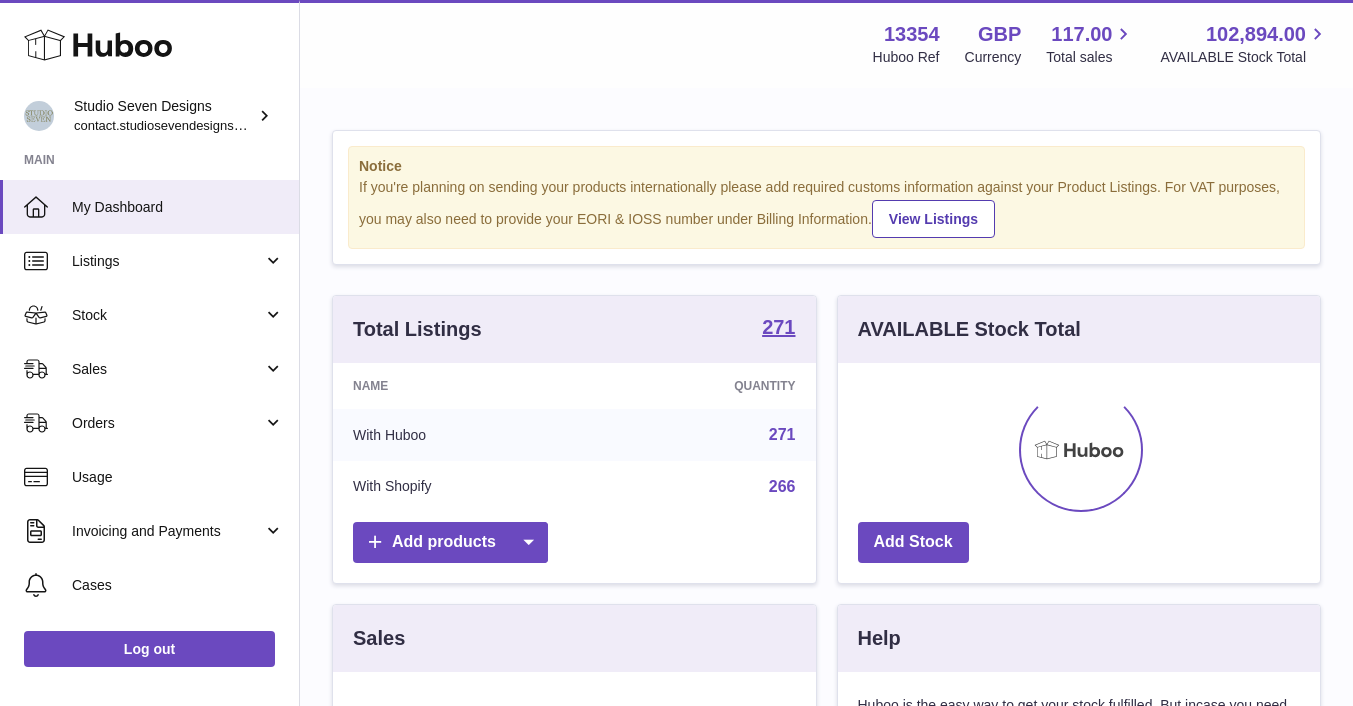scroll, scrollTop: 0, scrollLeft: 0, axis: both 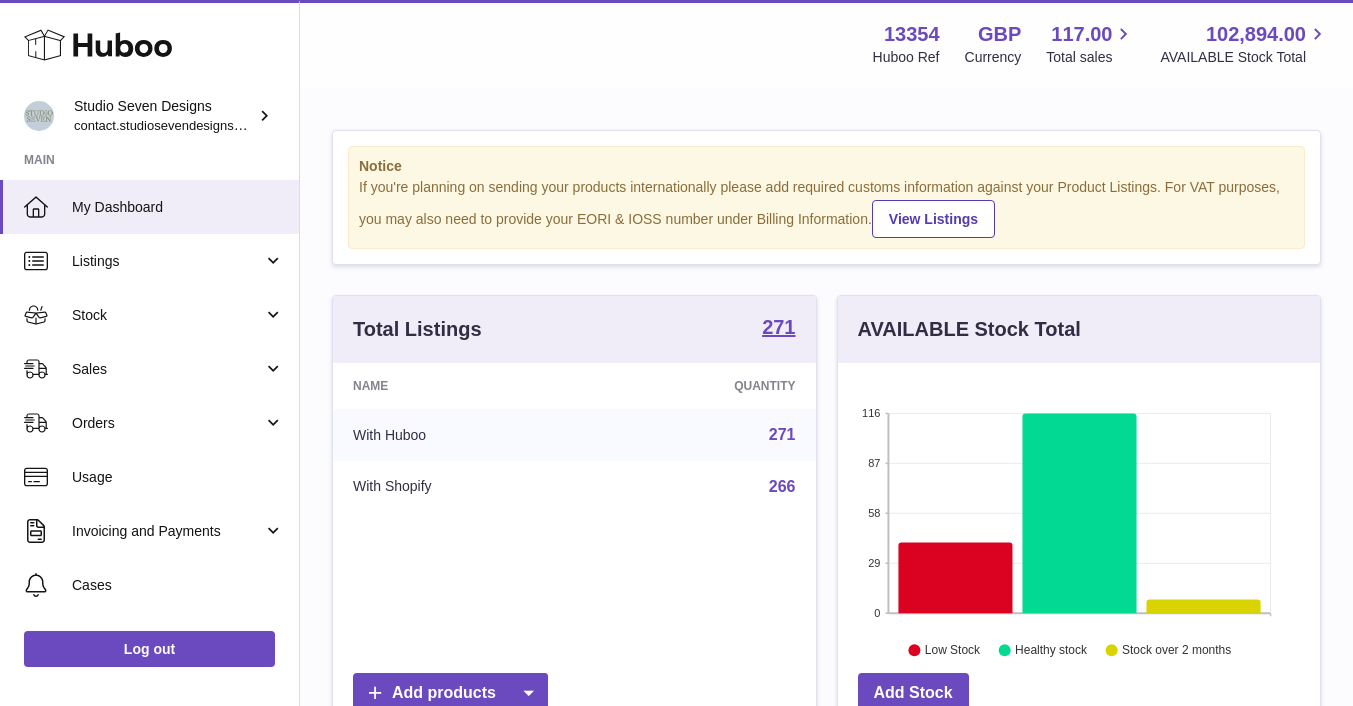 click on "Orders" at bounding box center [167, 423] 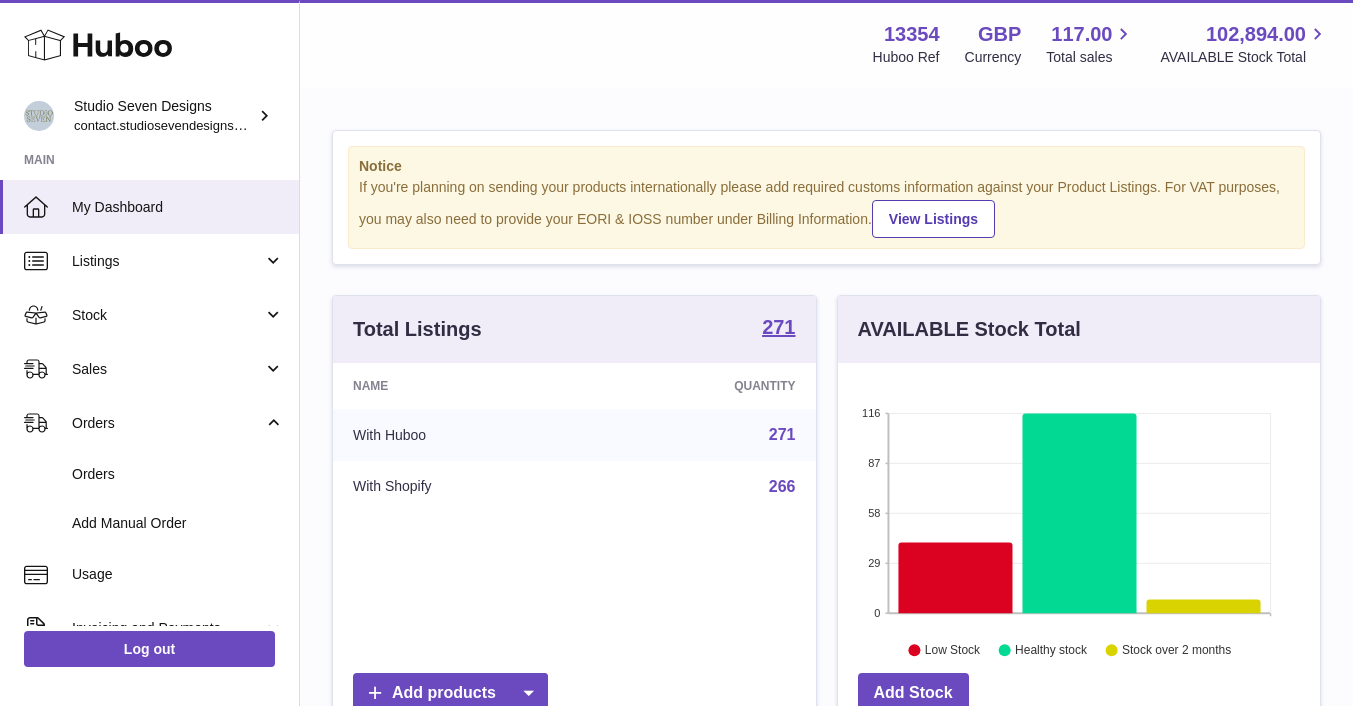 click on "Orders" at bounding box center (149, 423) 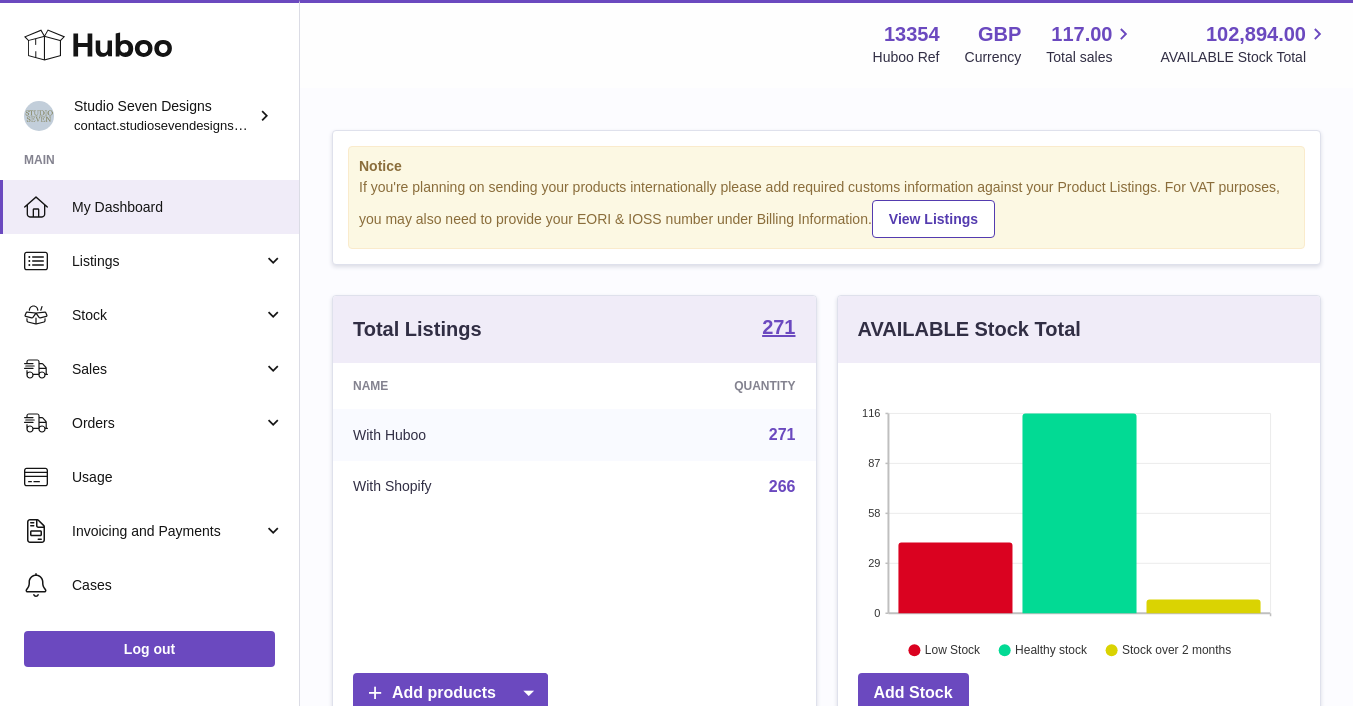 click on "Orders" at bounding box center [167, 423] 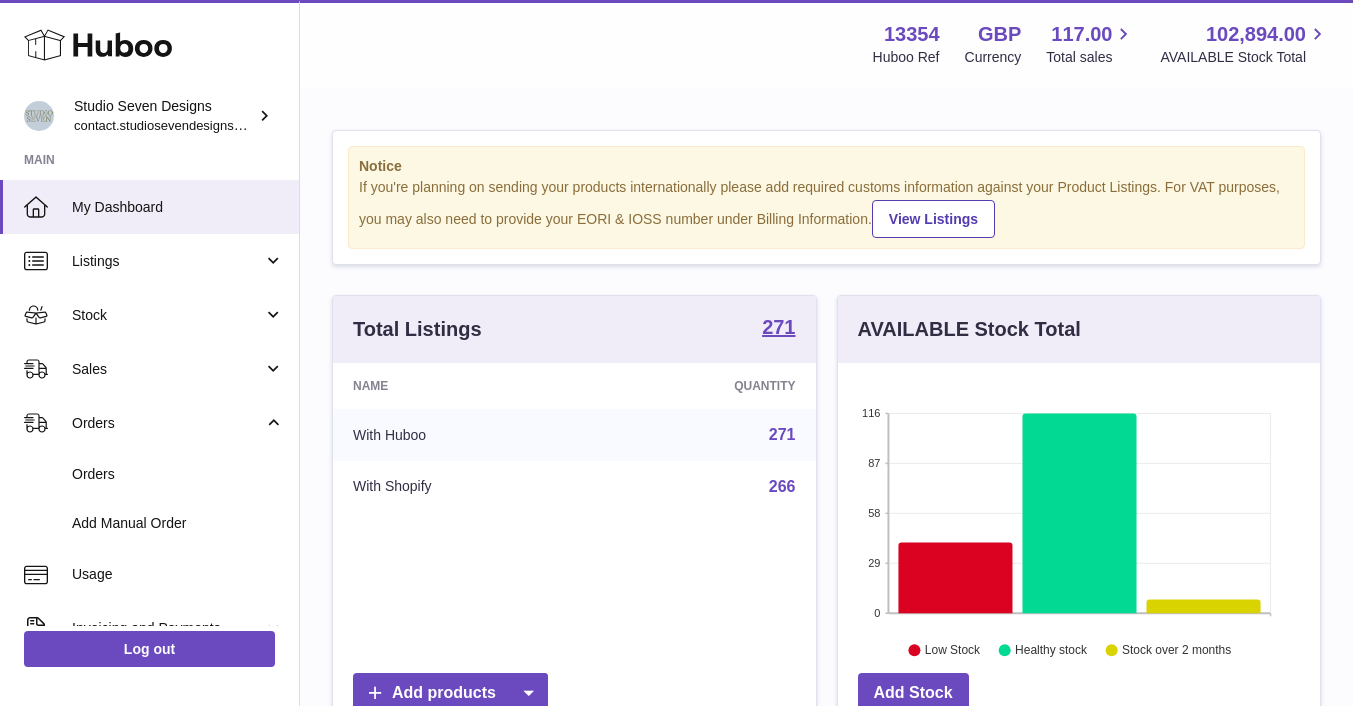 click on "Orders" at bounding box center (178, 474) 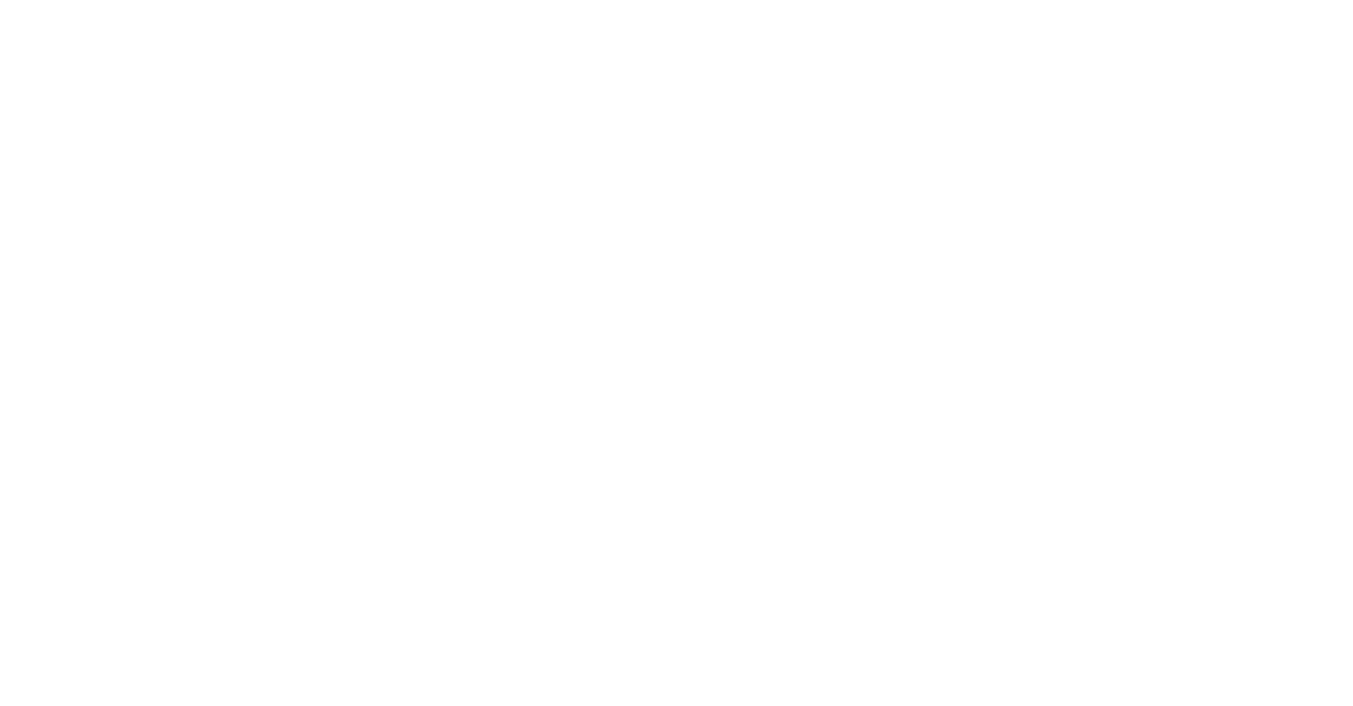scroll, scrollTop: 0, scrollLeft: 0, axis: both 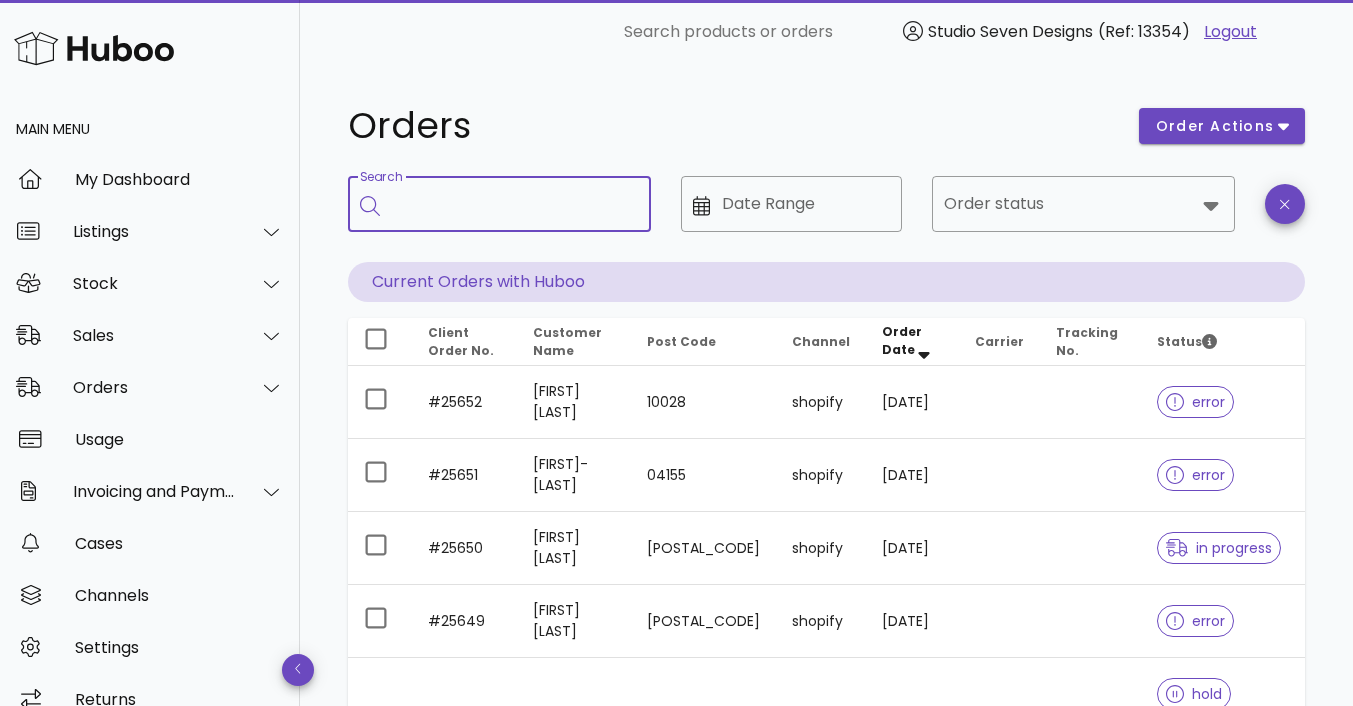 click on "Search" at bounding box center [513, 204] 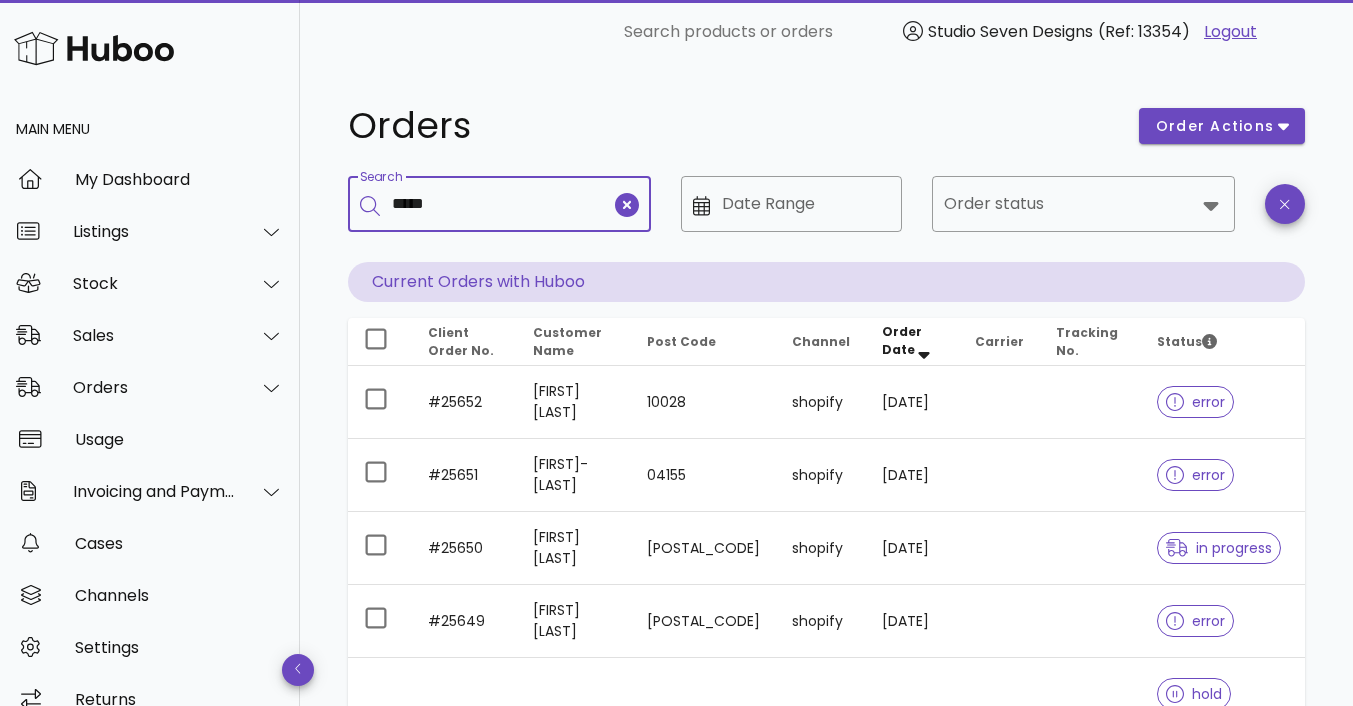 type on "*****" 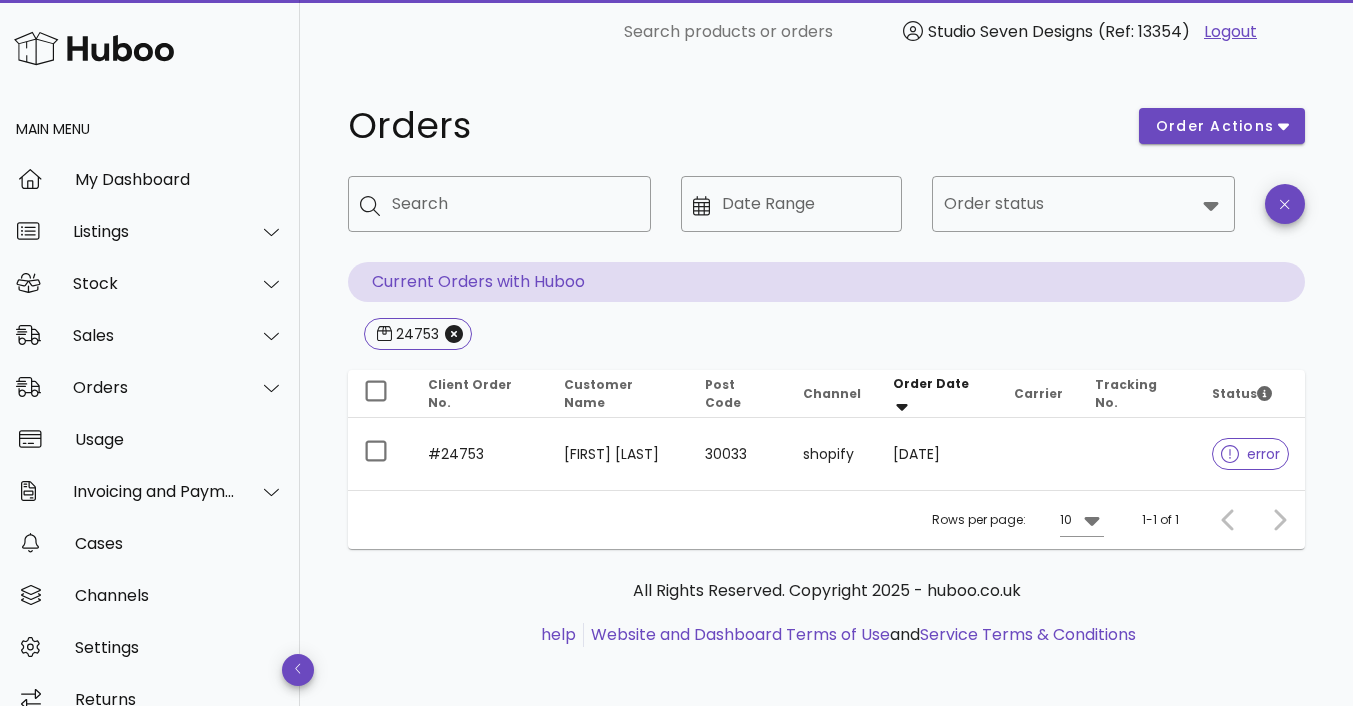 click on "[FIRST] [LAST]" at bounding box center (618, 454) 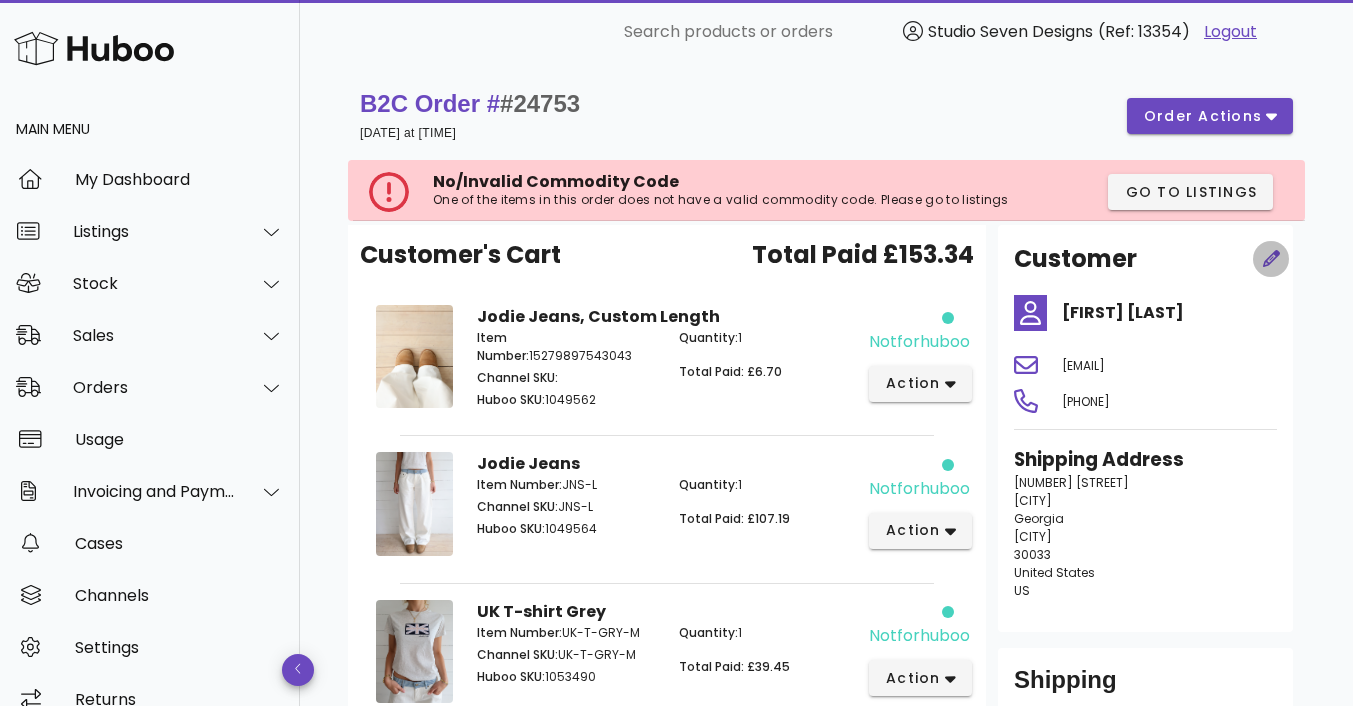 click 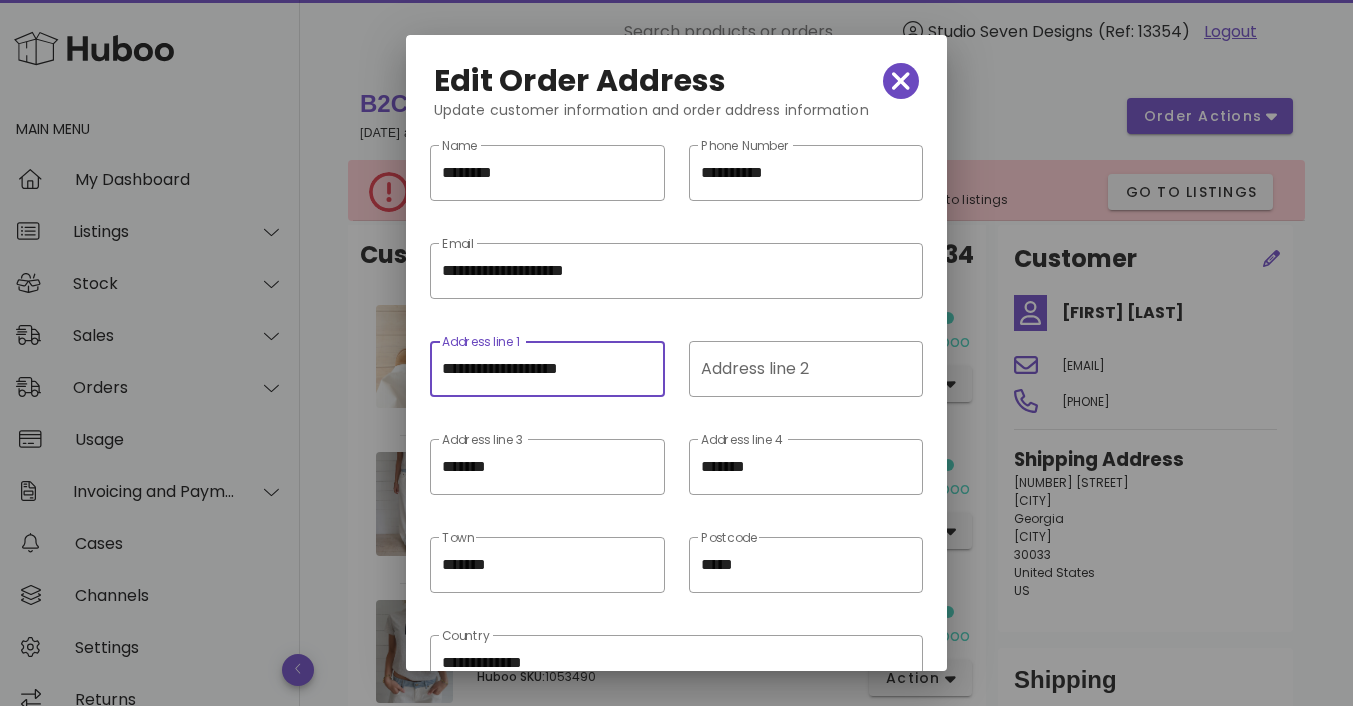click on "**********" at bounding box center [547, 369] 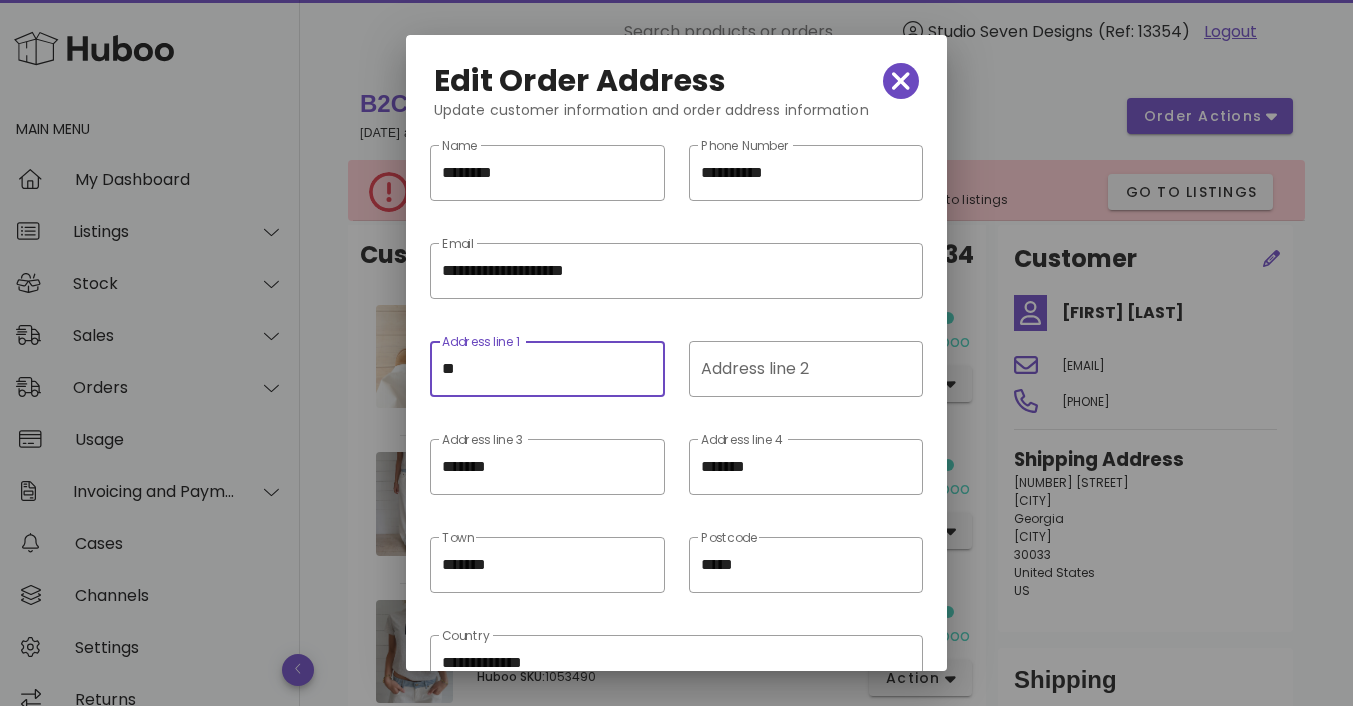 type on "*" 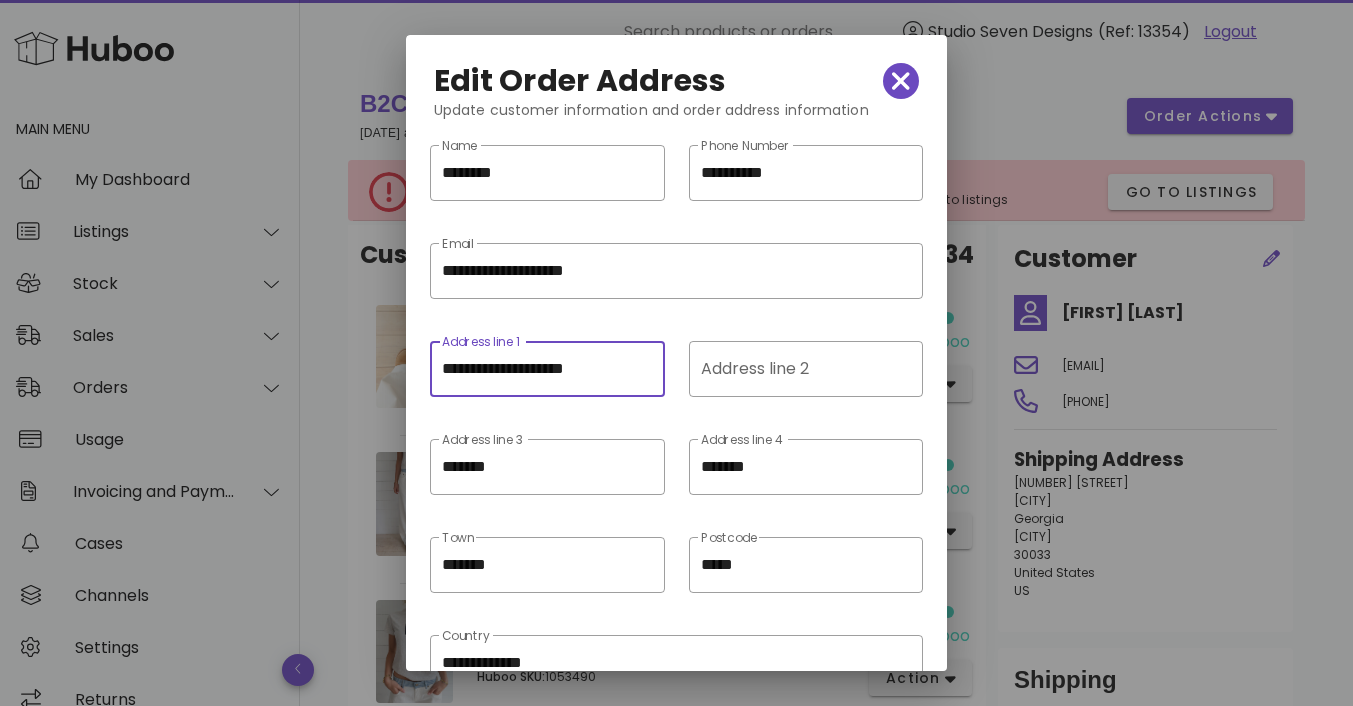 type on "**********" 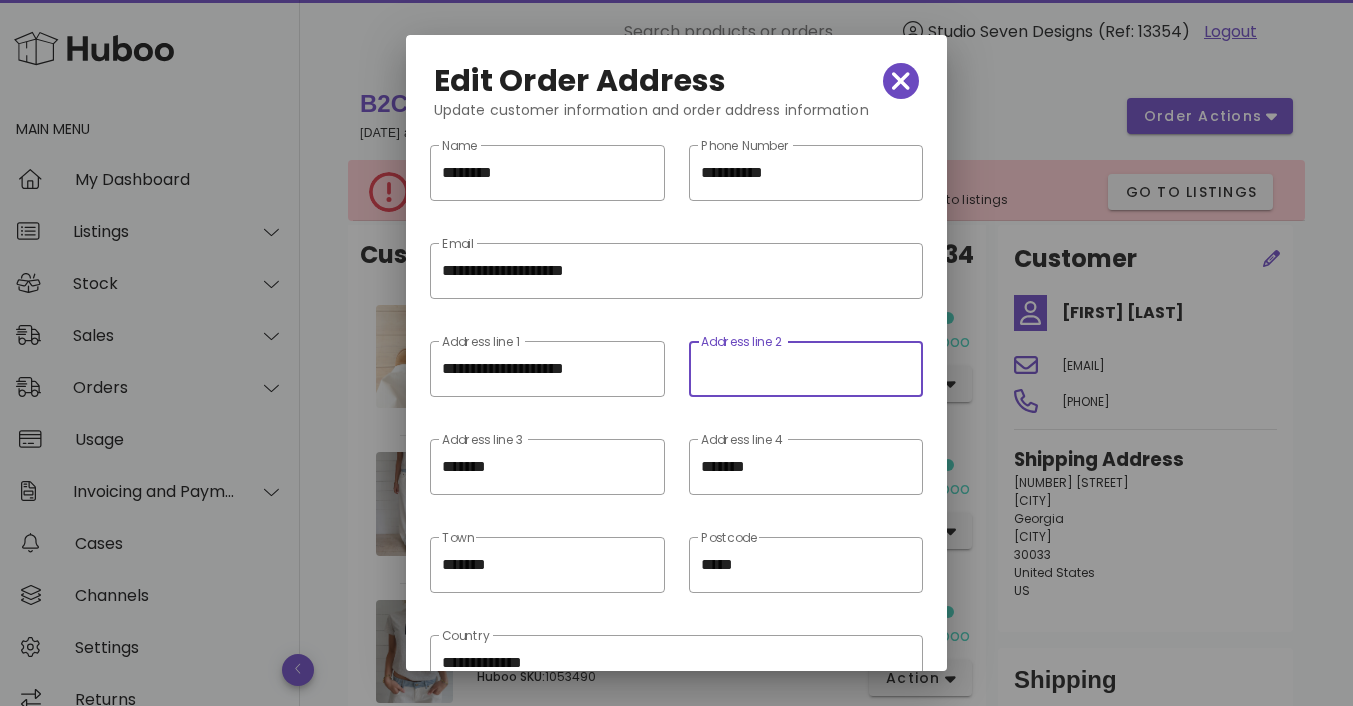 click on "Address line 2" at bounding box center [804, 369] 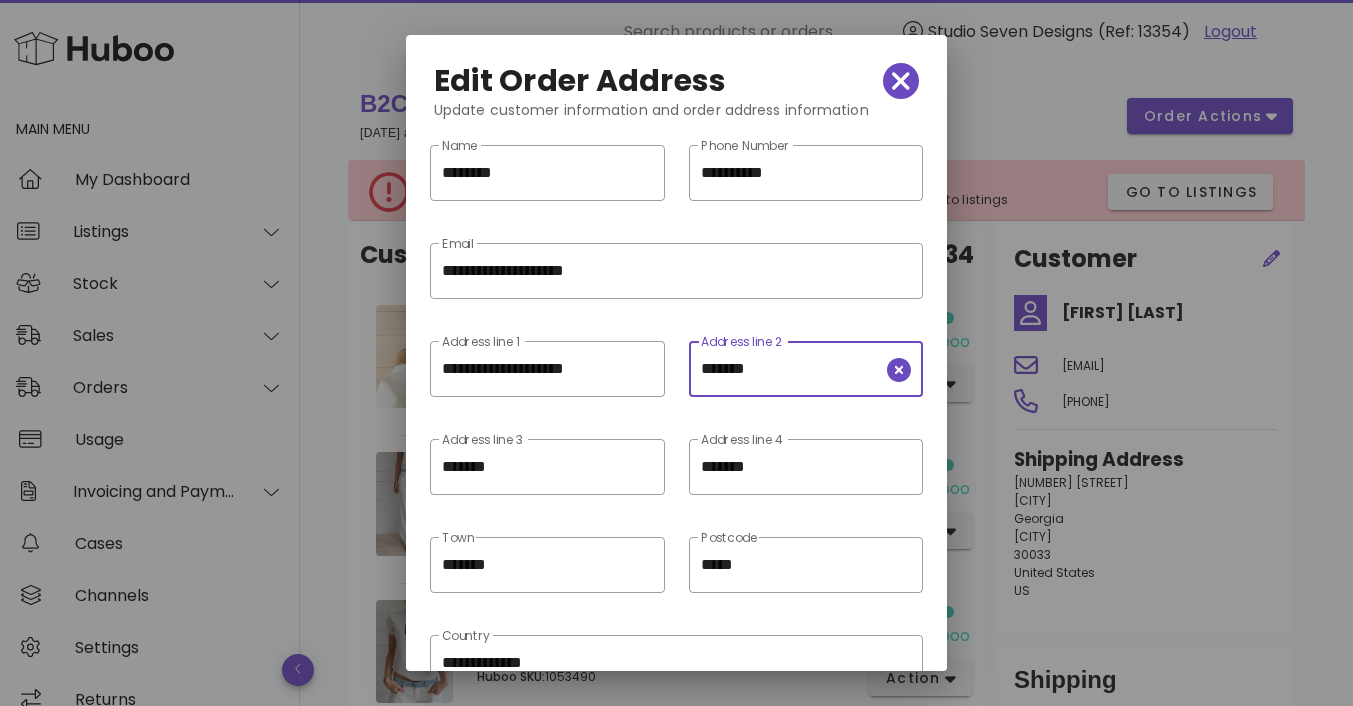 type on "*******" 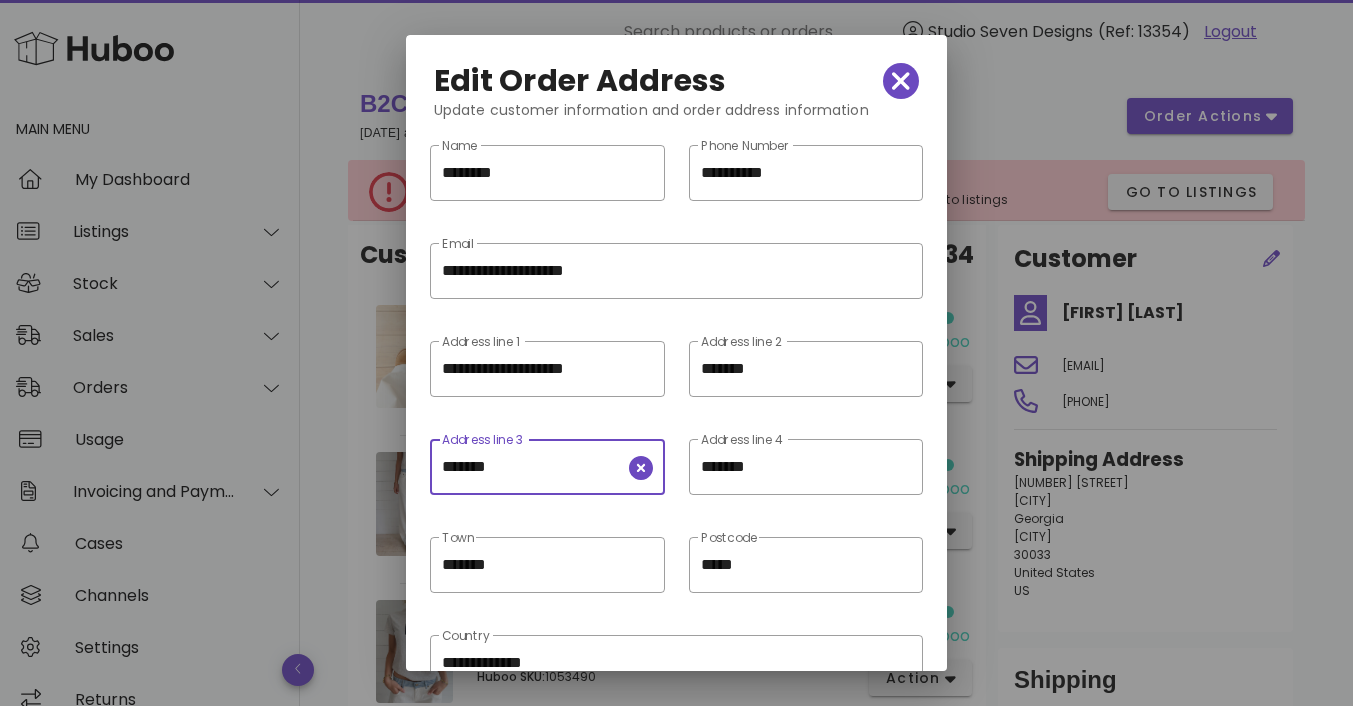 click on "*******" at bounding box center (533, 467) 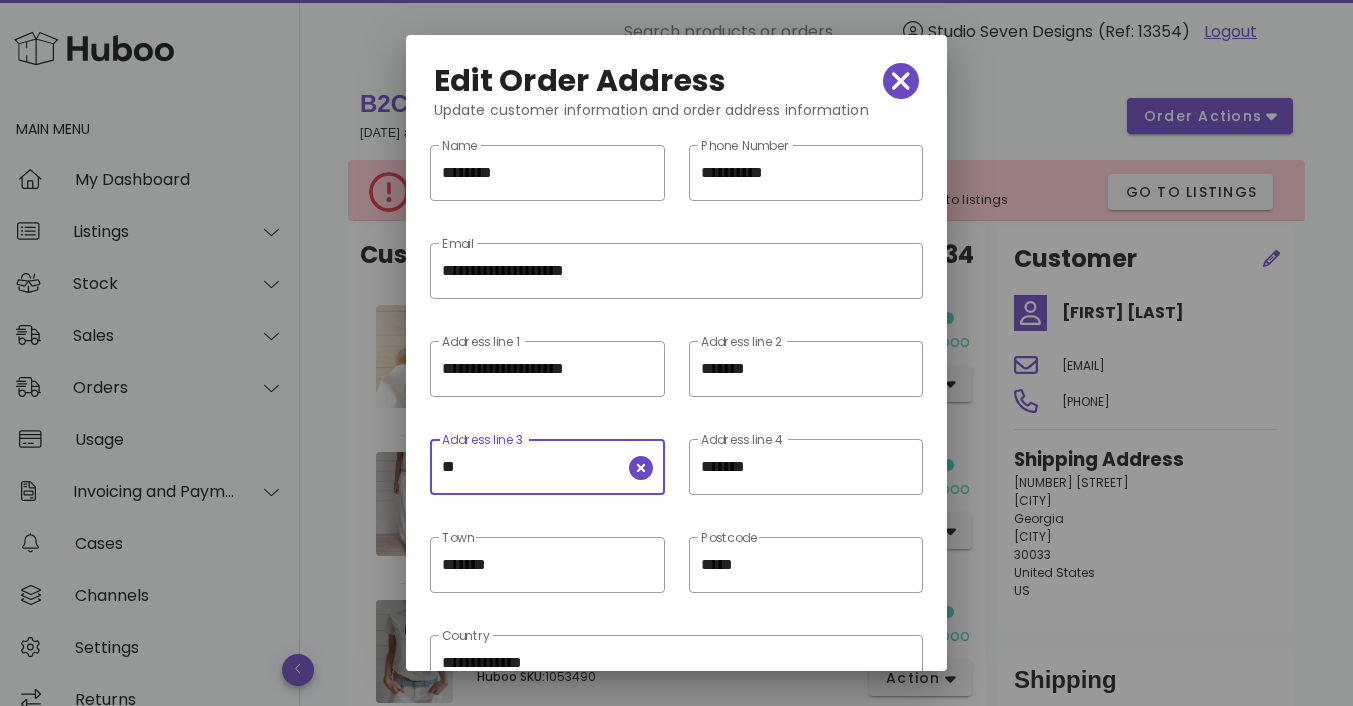 type on "*" 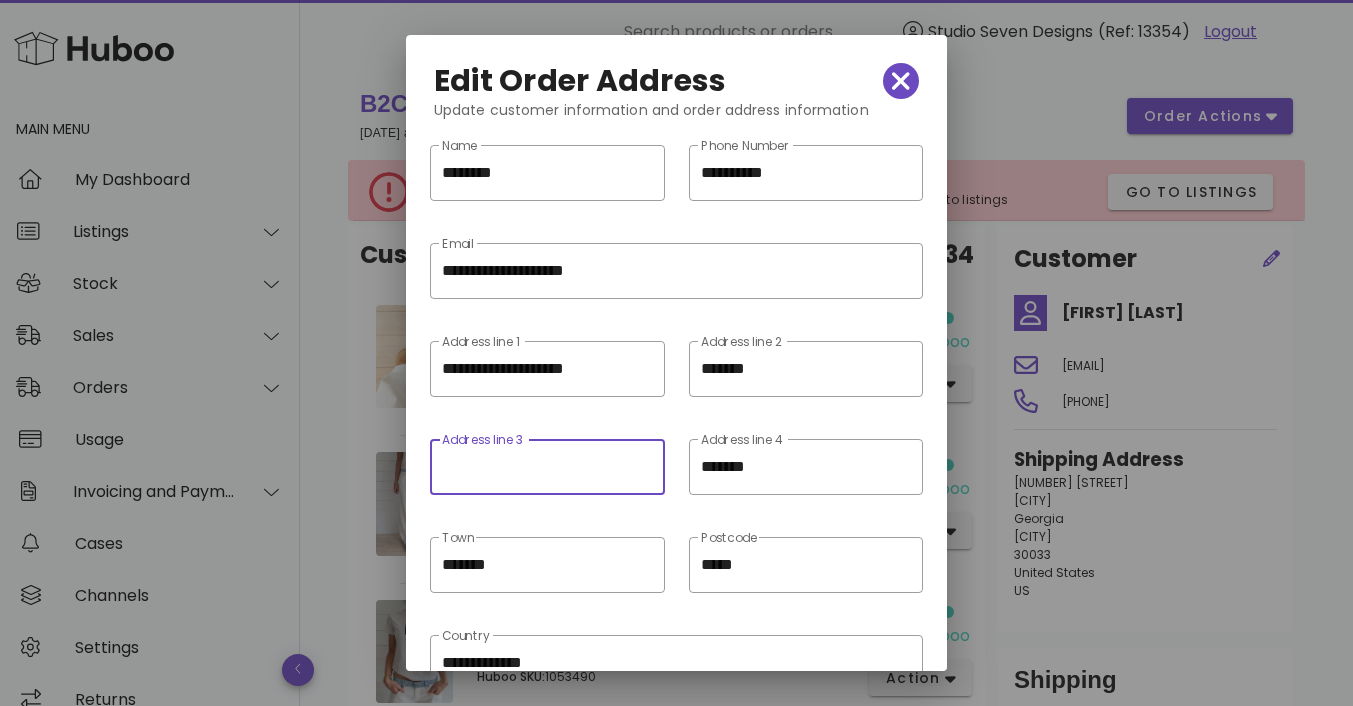 type 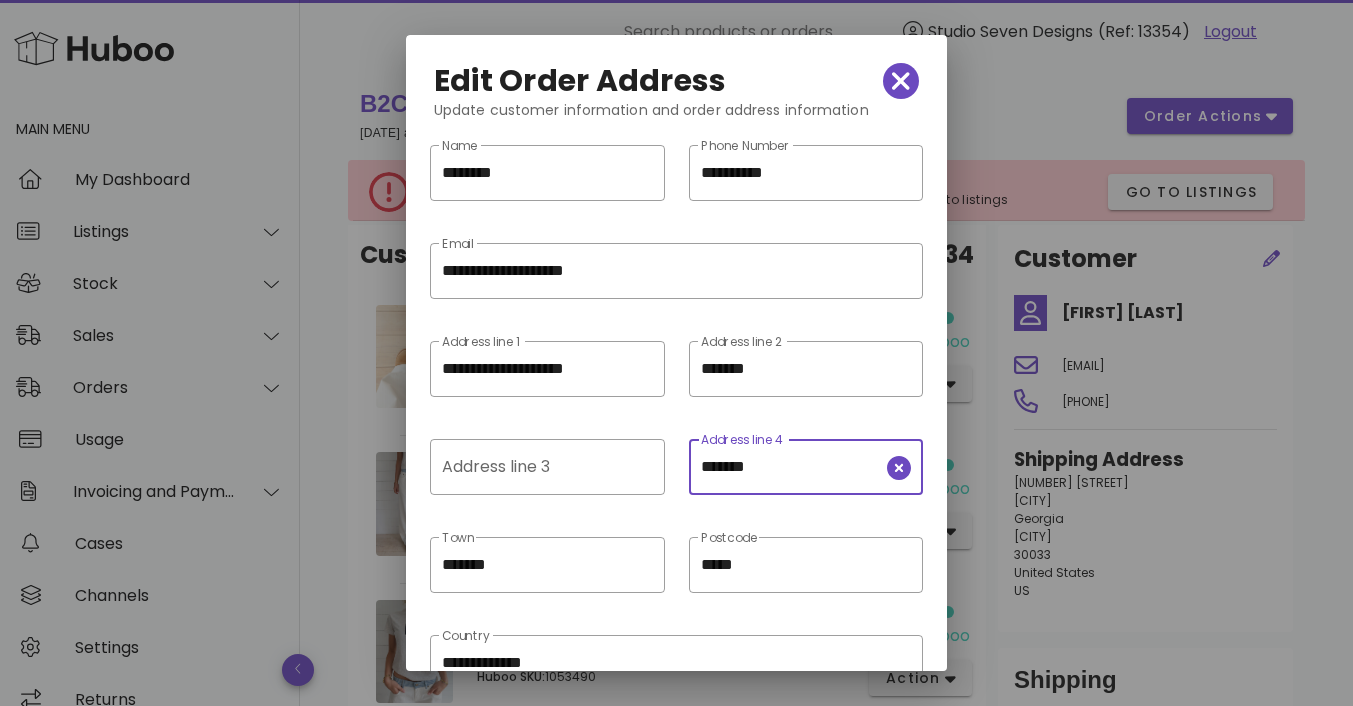click on "*******" at bounding box center (792, 467) 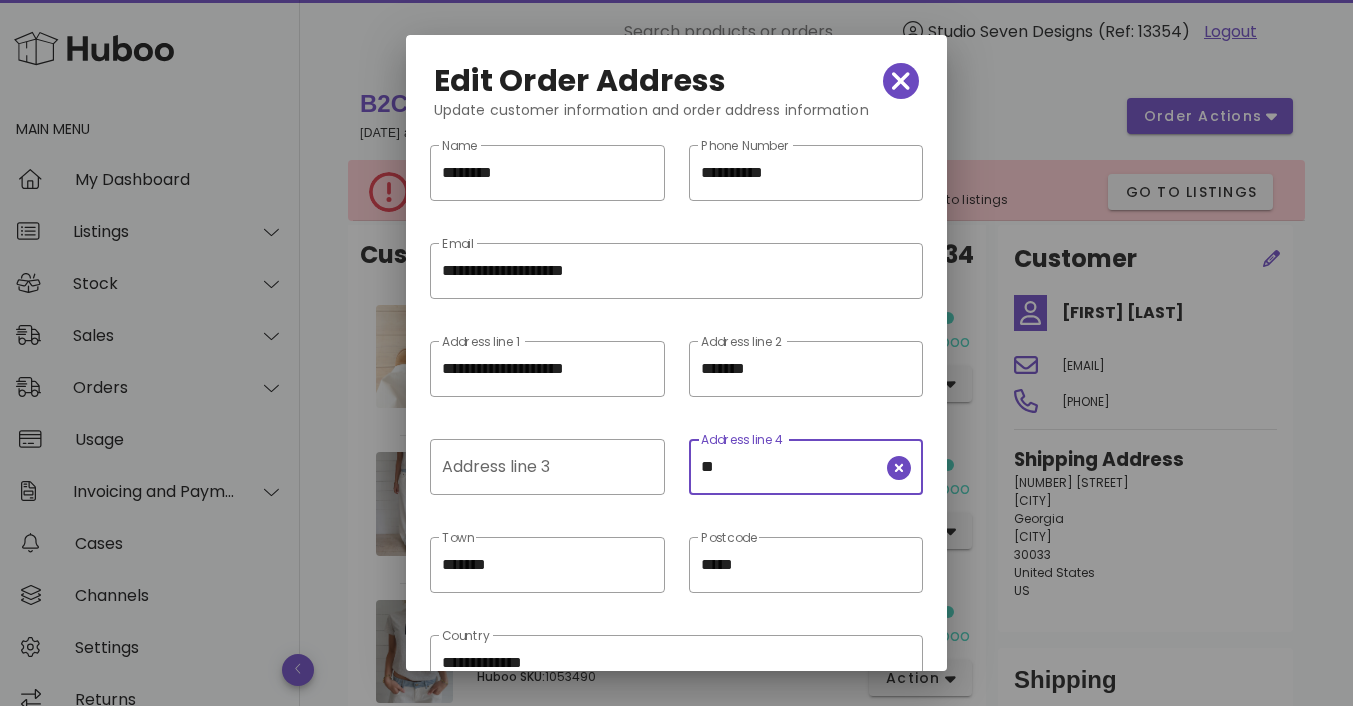 type on "*" 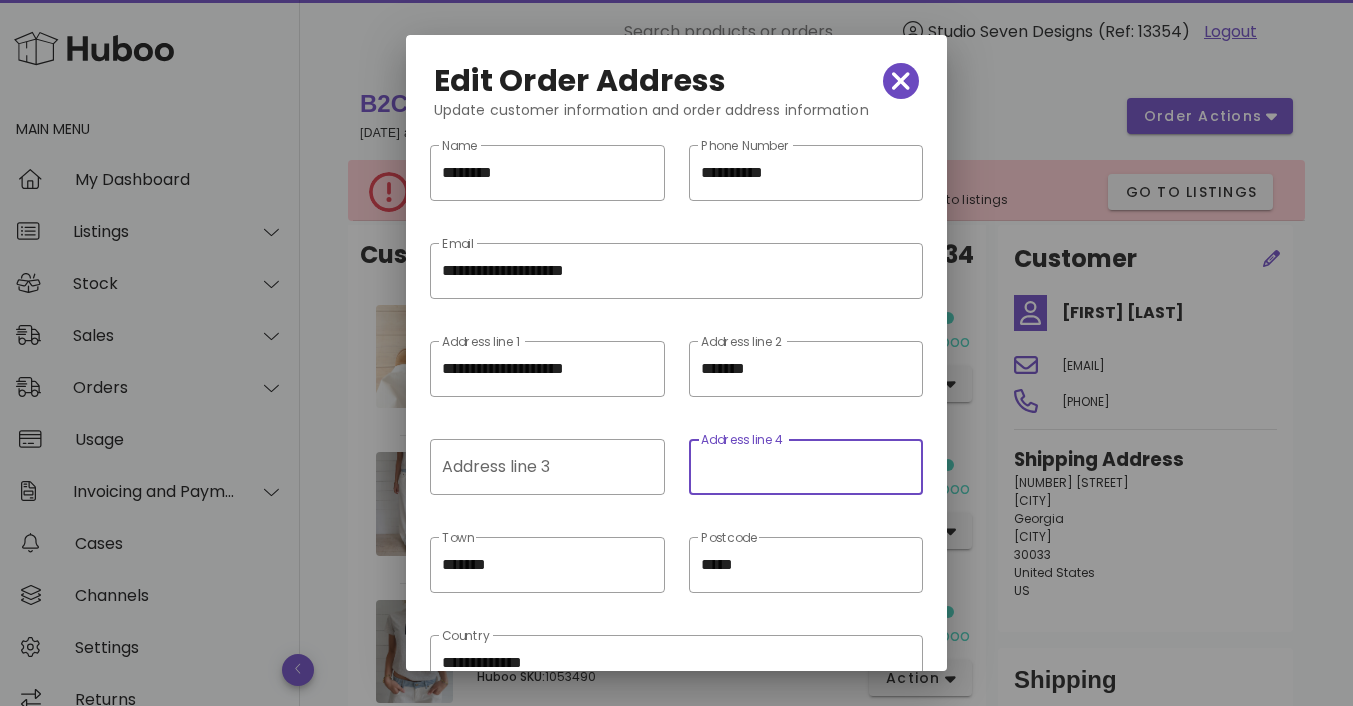 type 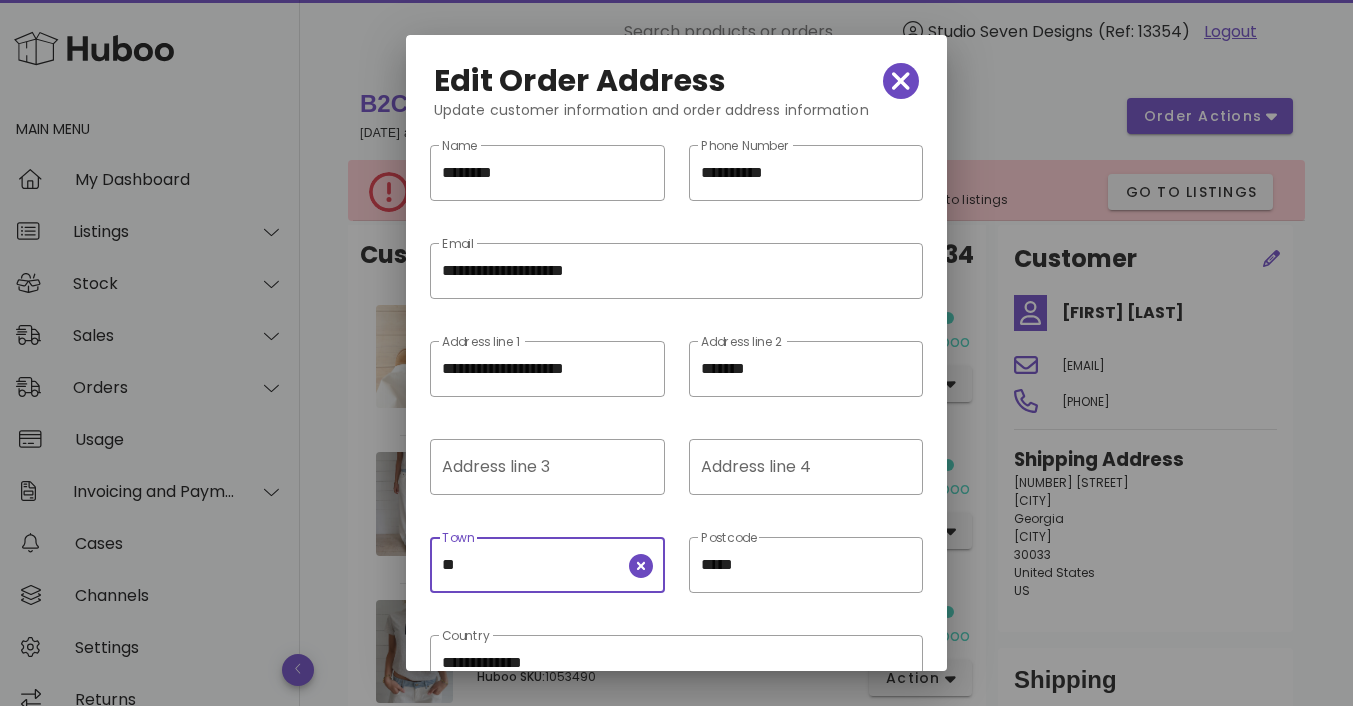 type on "*" 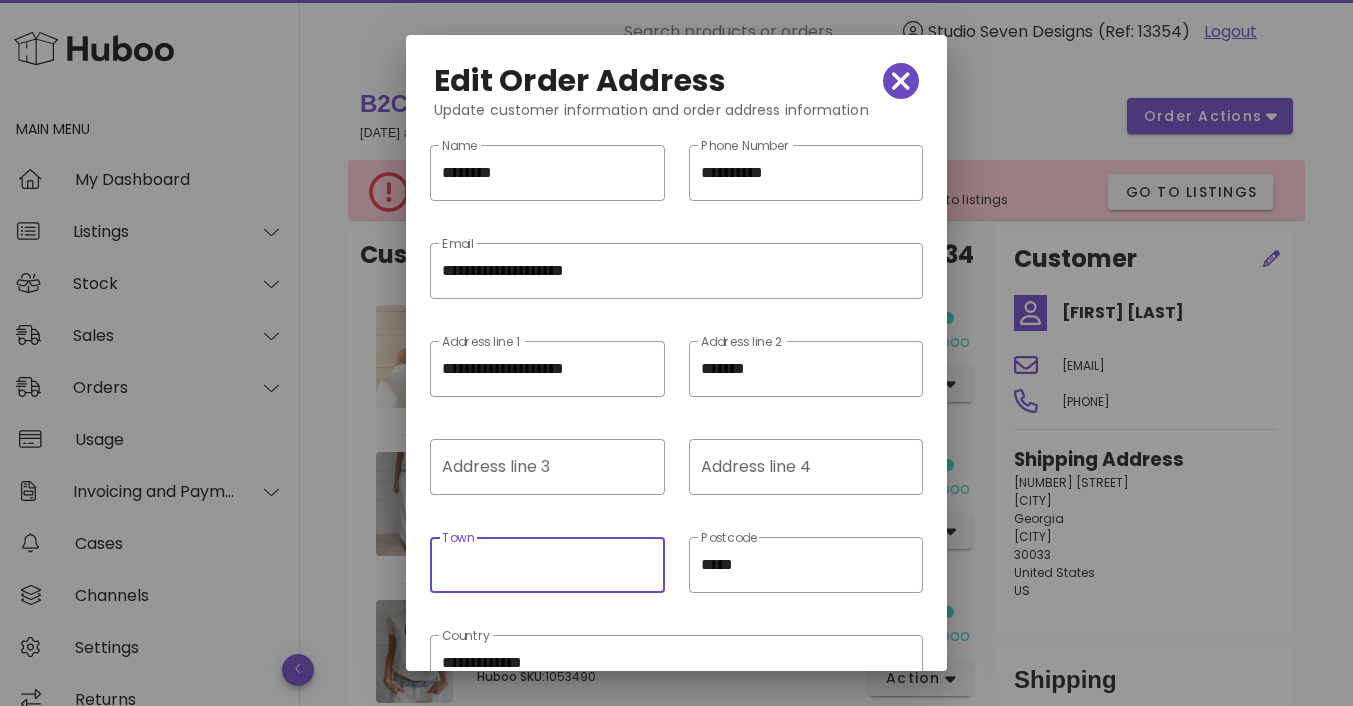 type on "*" 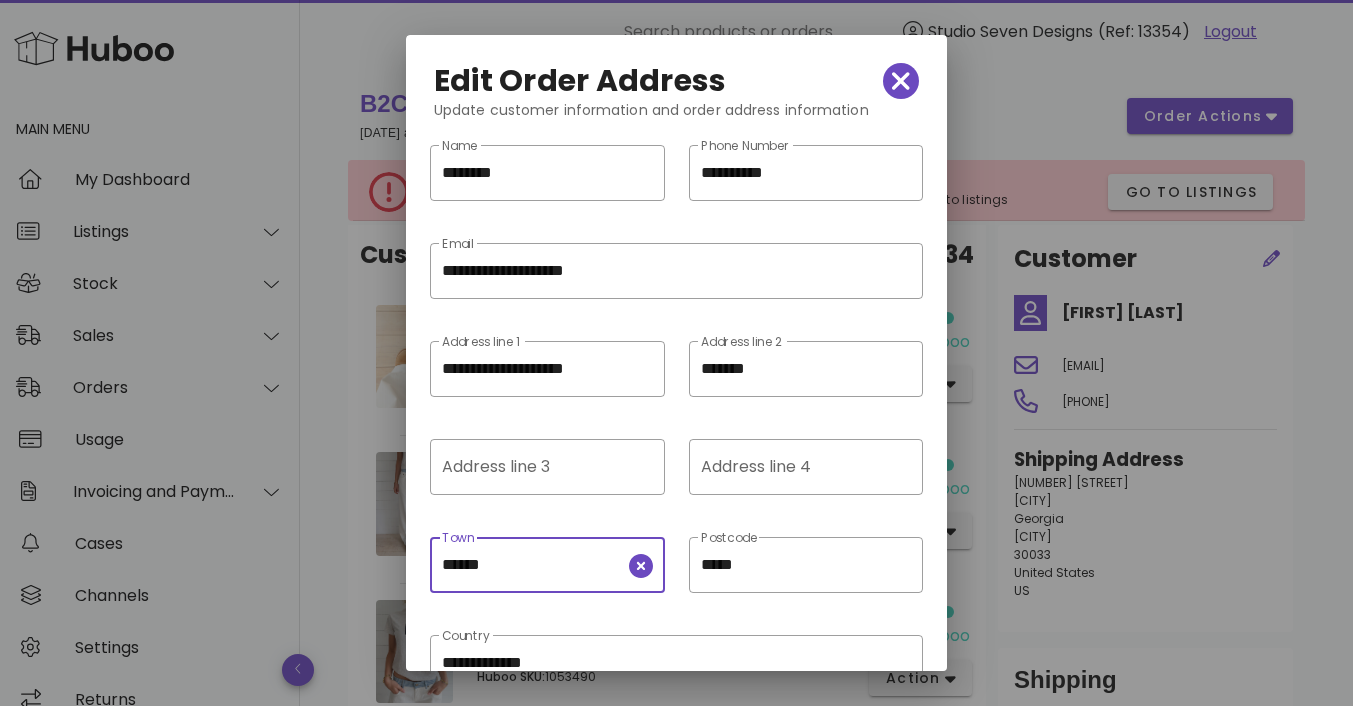 type on "******" 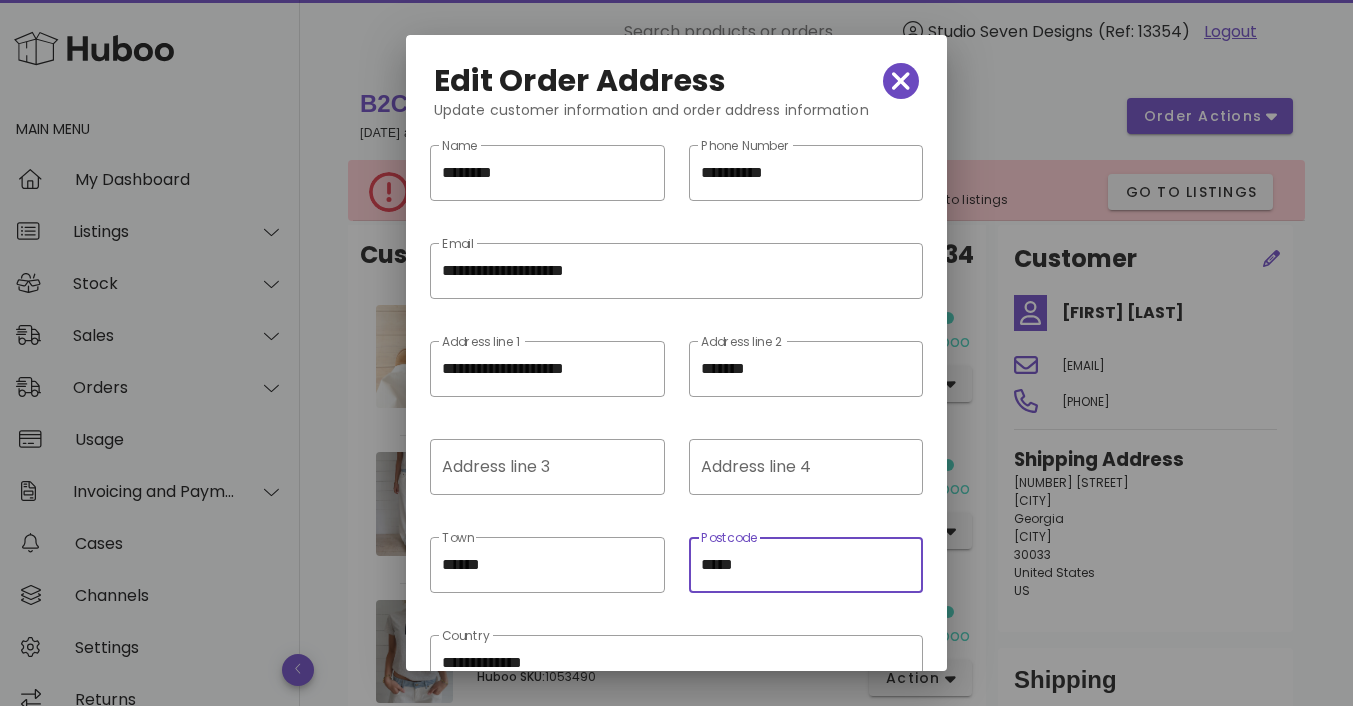 click on "*****" at bounding box center [806, 565] 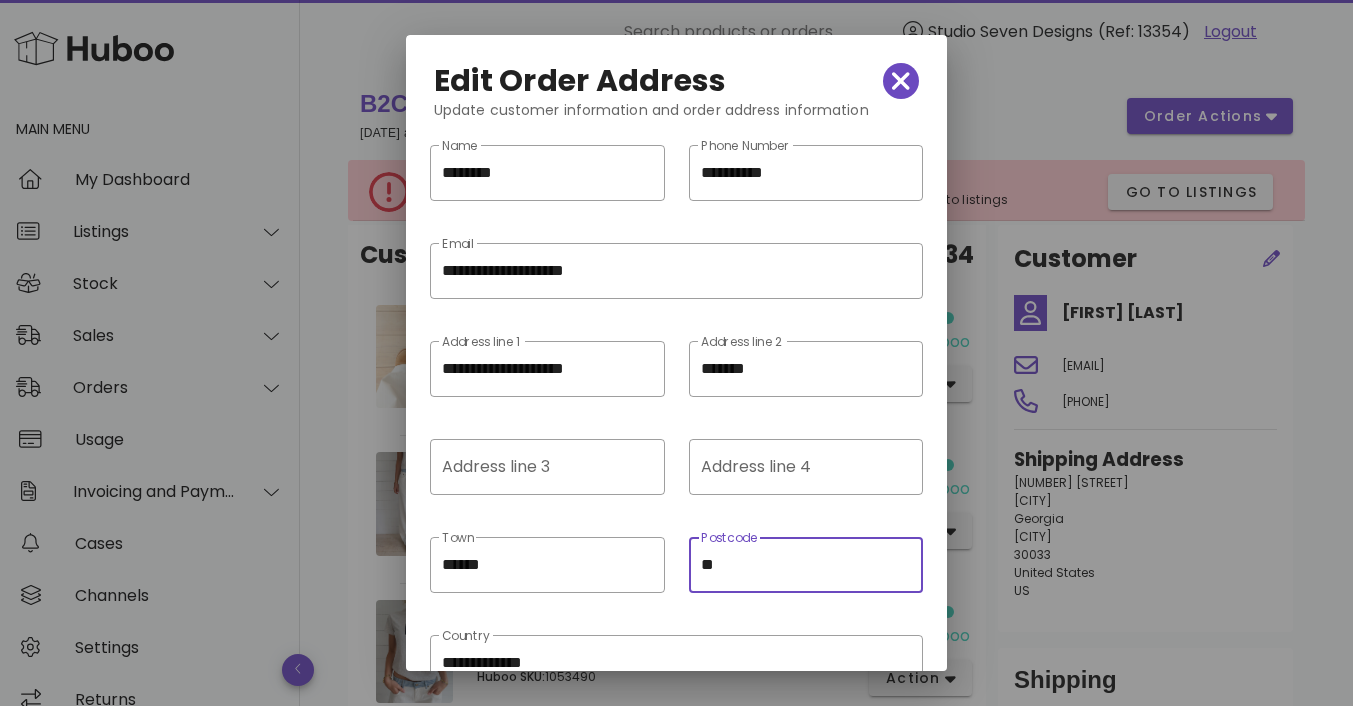 type on "*" 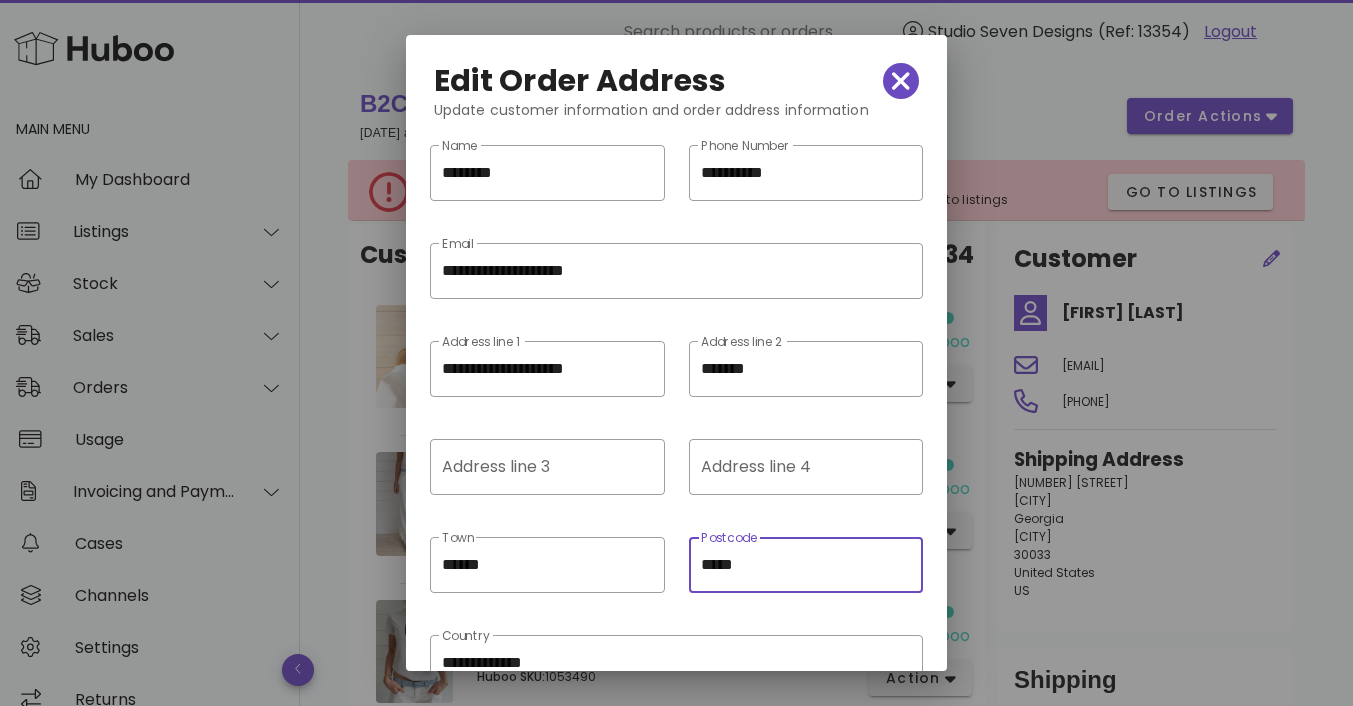 scroll, scrollTop: 118, scrollLeft: 0, axis: vertical 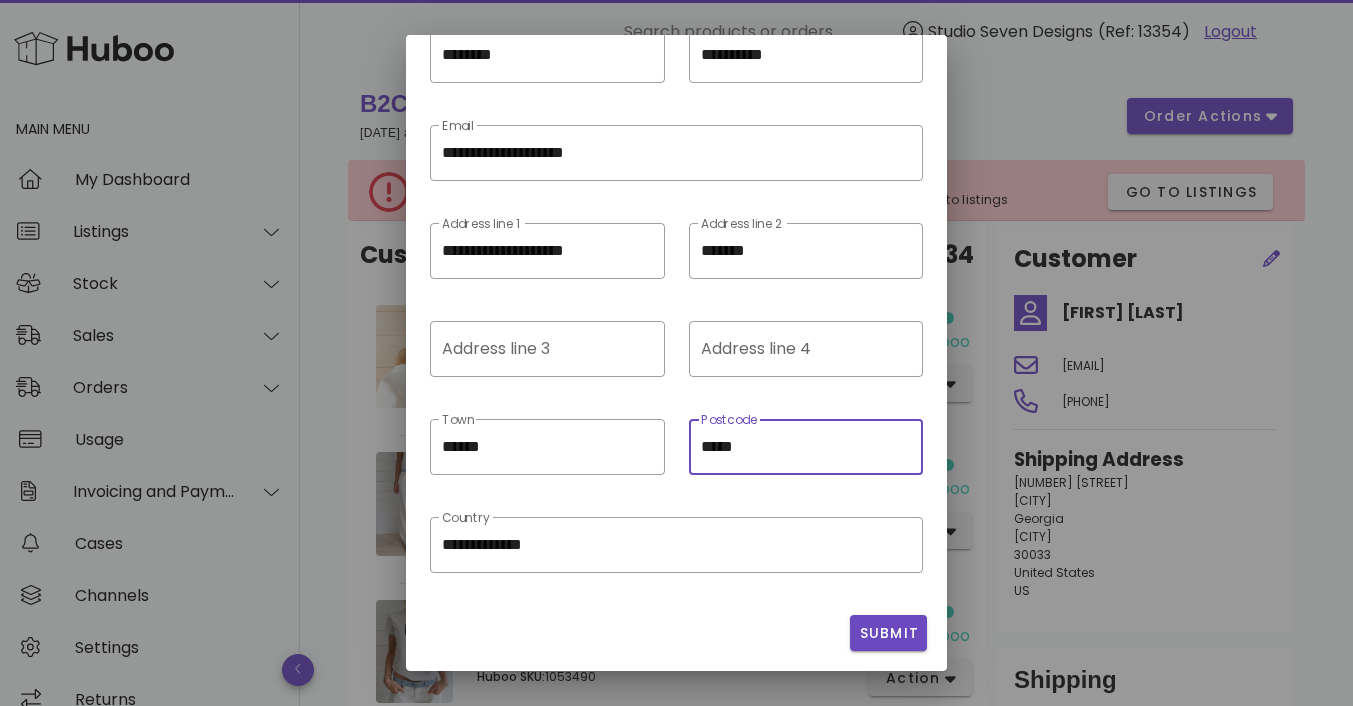type on "*****" 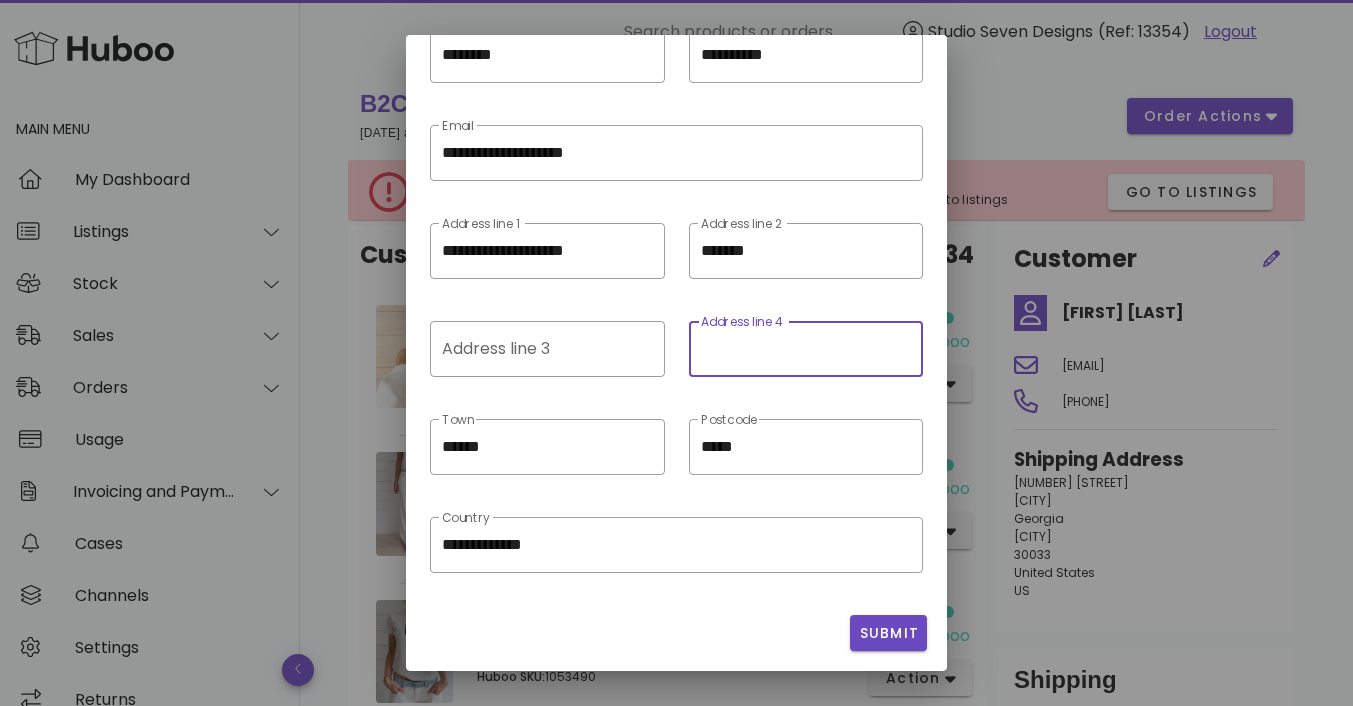 click on "Address line 4" at bounding box center (804, 349) 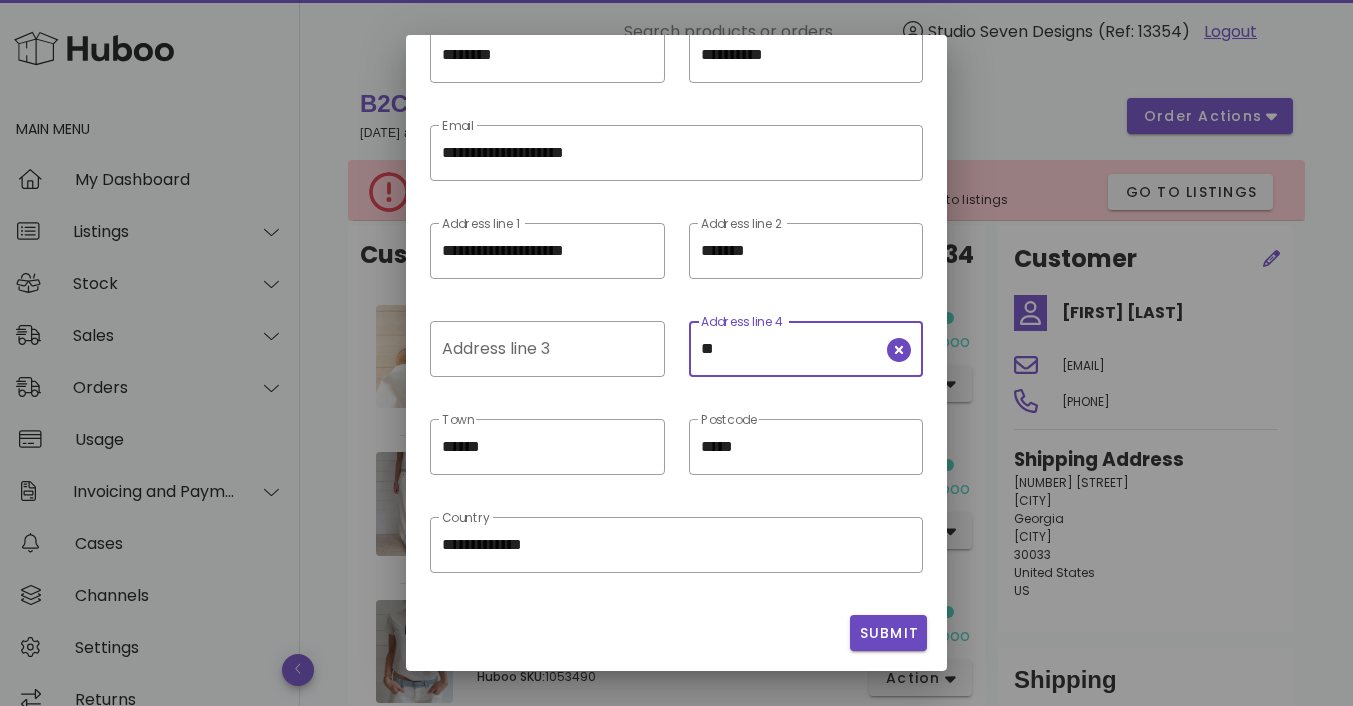 type on "**" 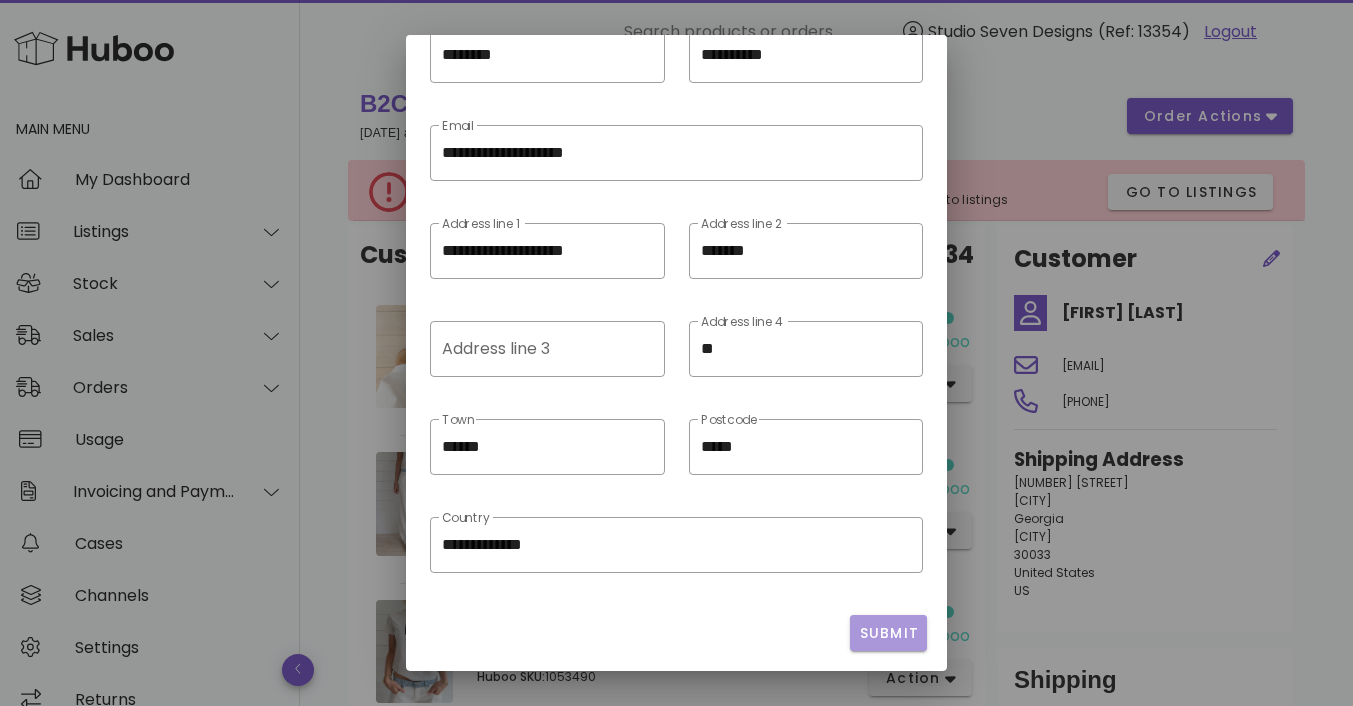 click on "Submit" at bounding box center [888, 633] 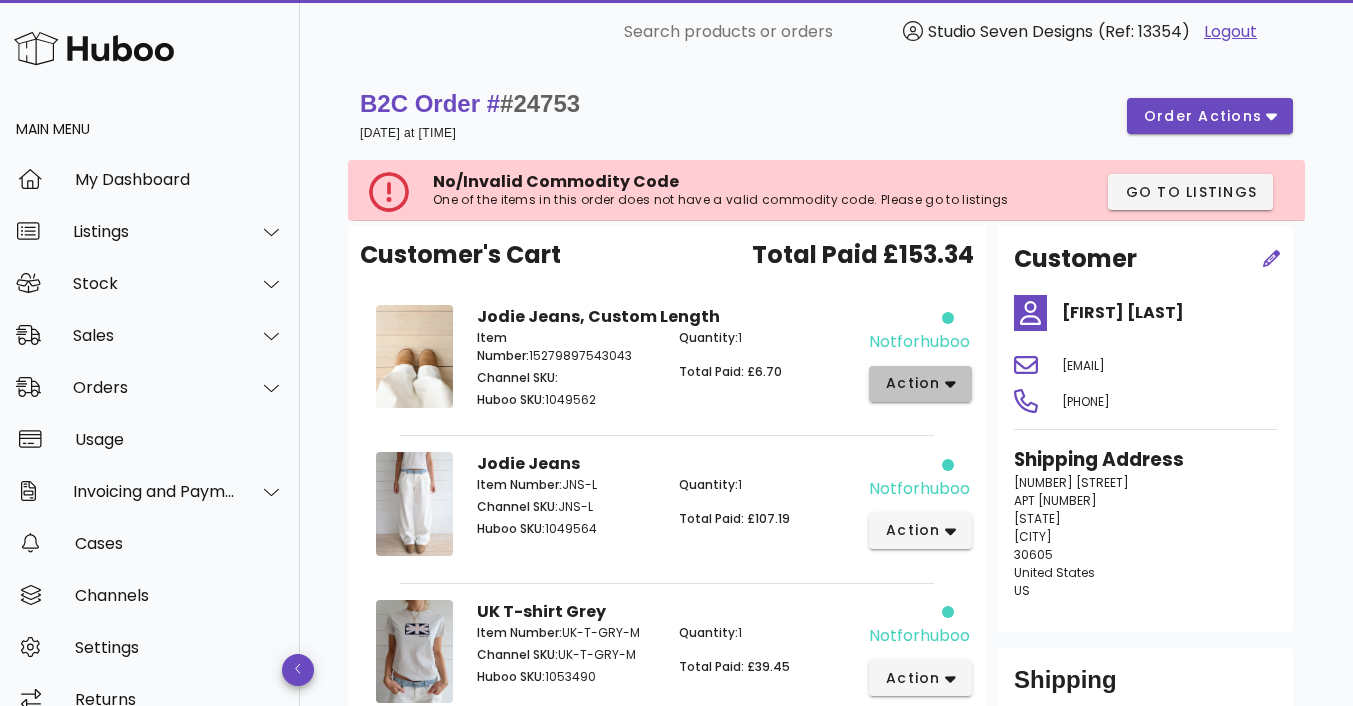 click 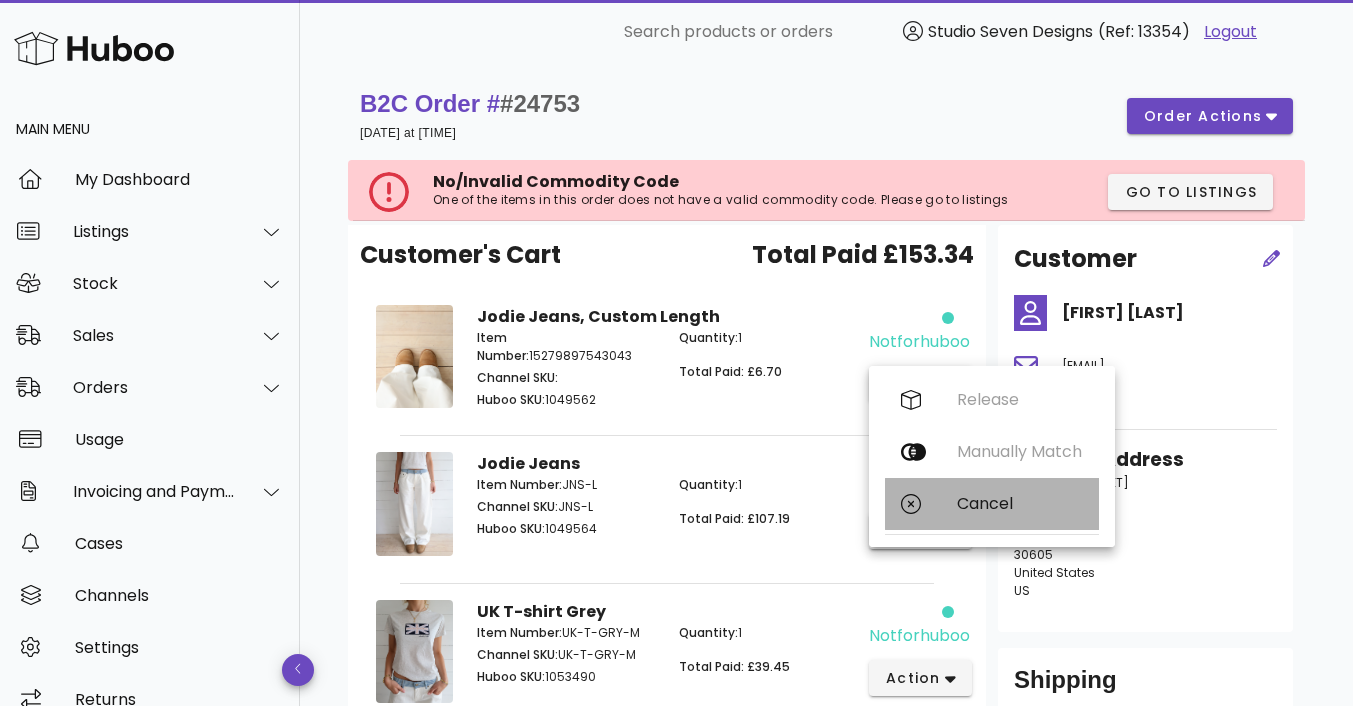 click on "Cancel" at bounding box center [1020, 503] 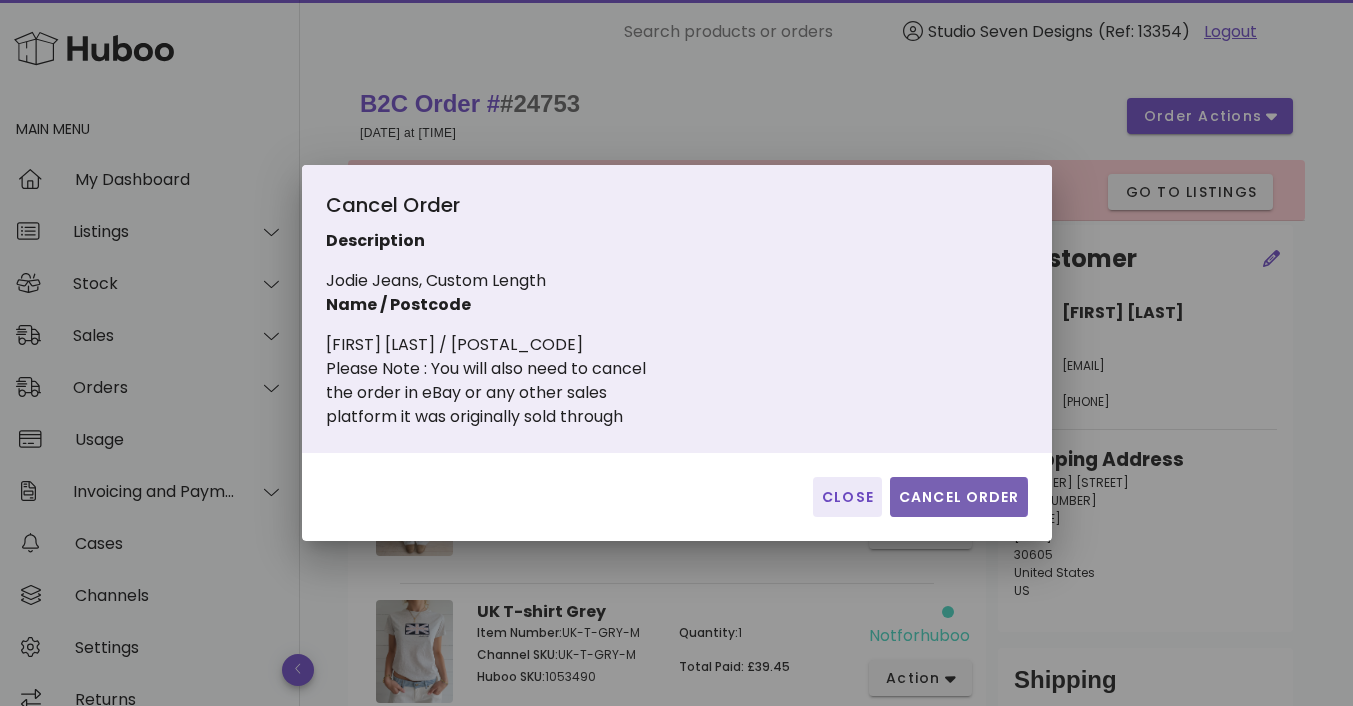 click on "Cancel Order" at bounding box center [959, 497] 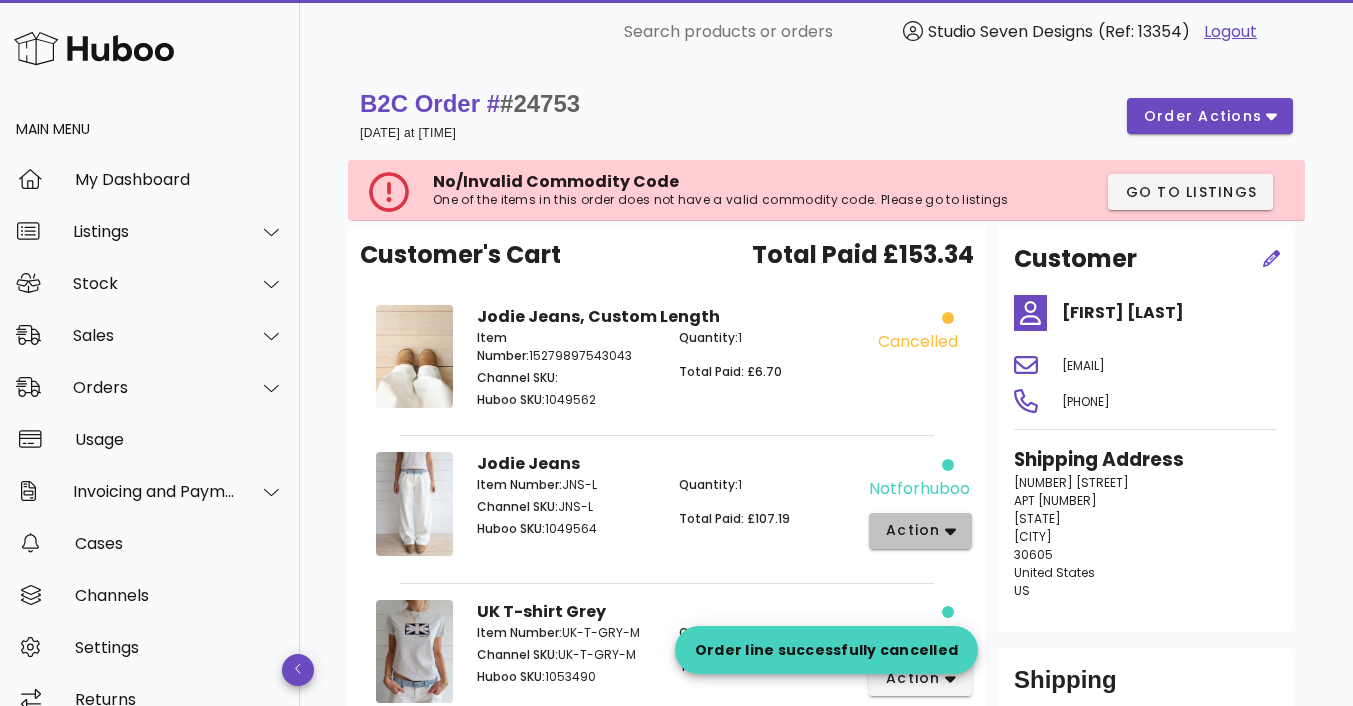 click on "action" at bounding box center [913, 530] 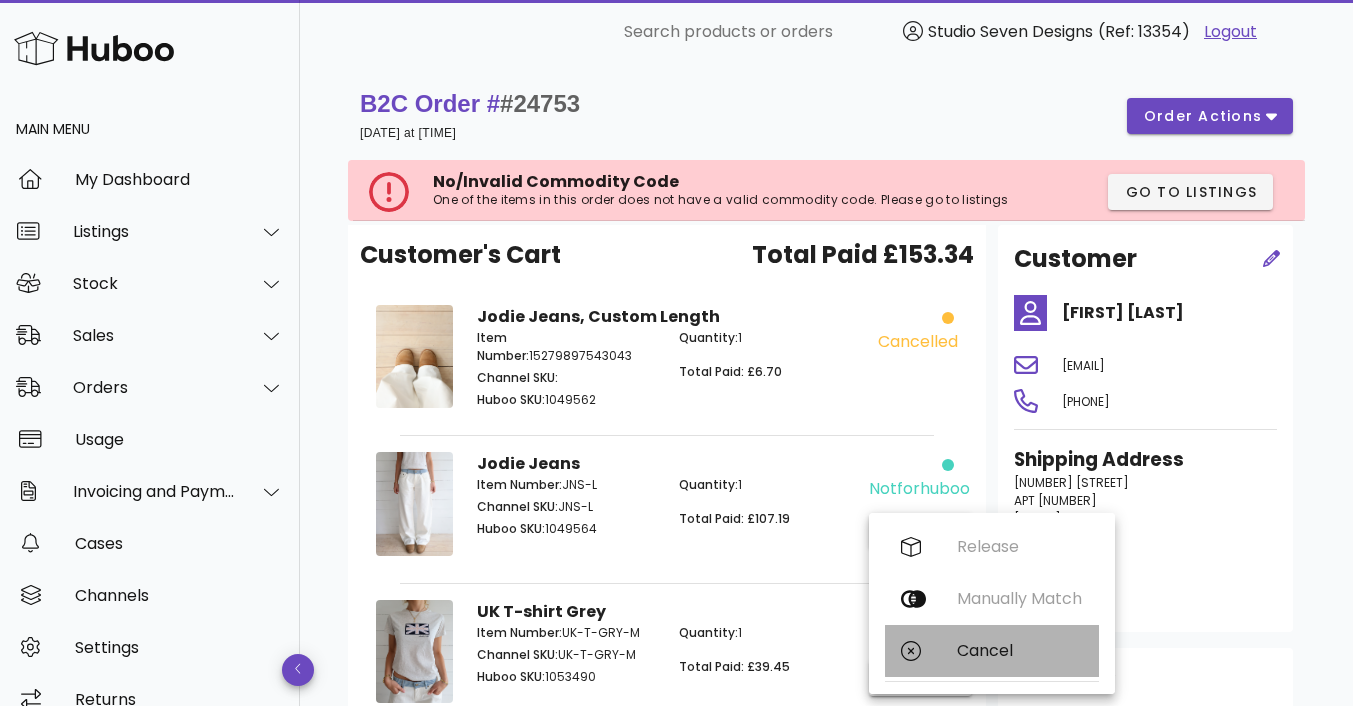 click on "Cancel" at bounding box center (1020, 650) 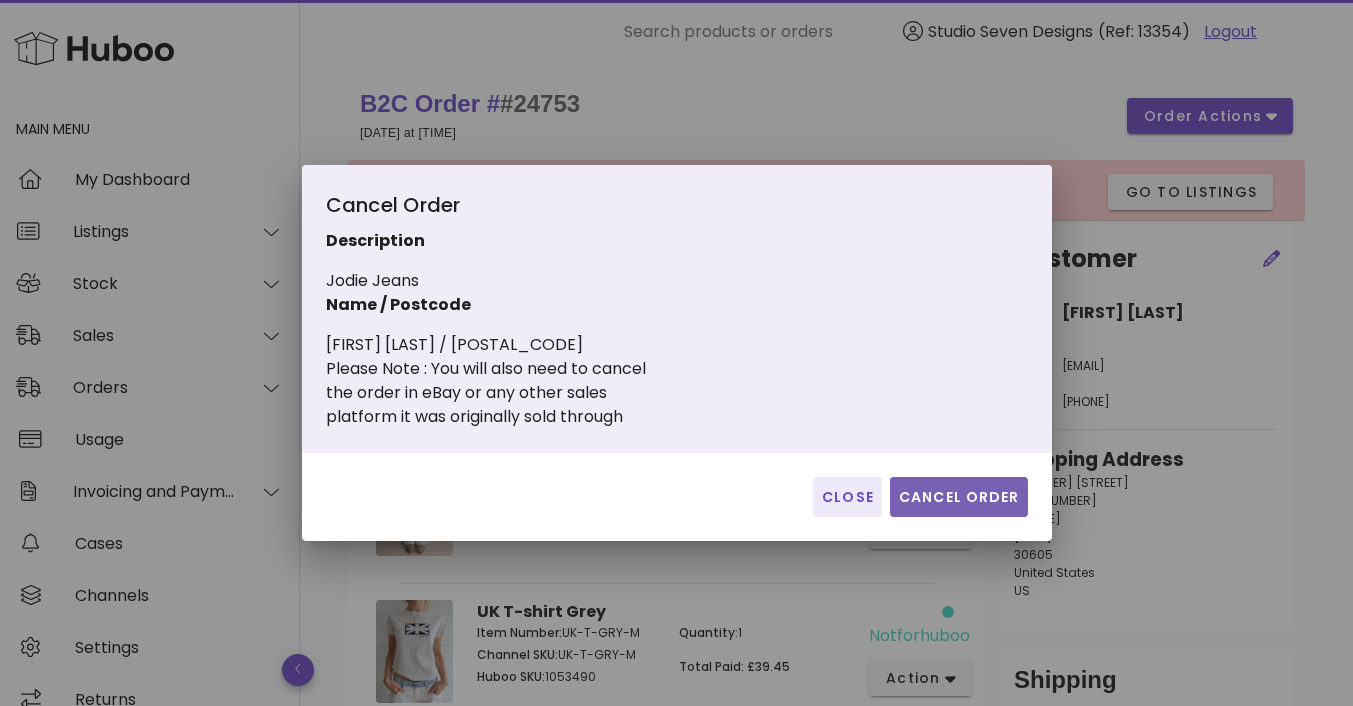 click on "Cancel Order" at bounding box center (959, 497) 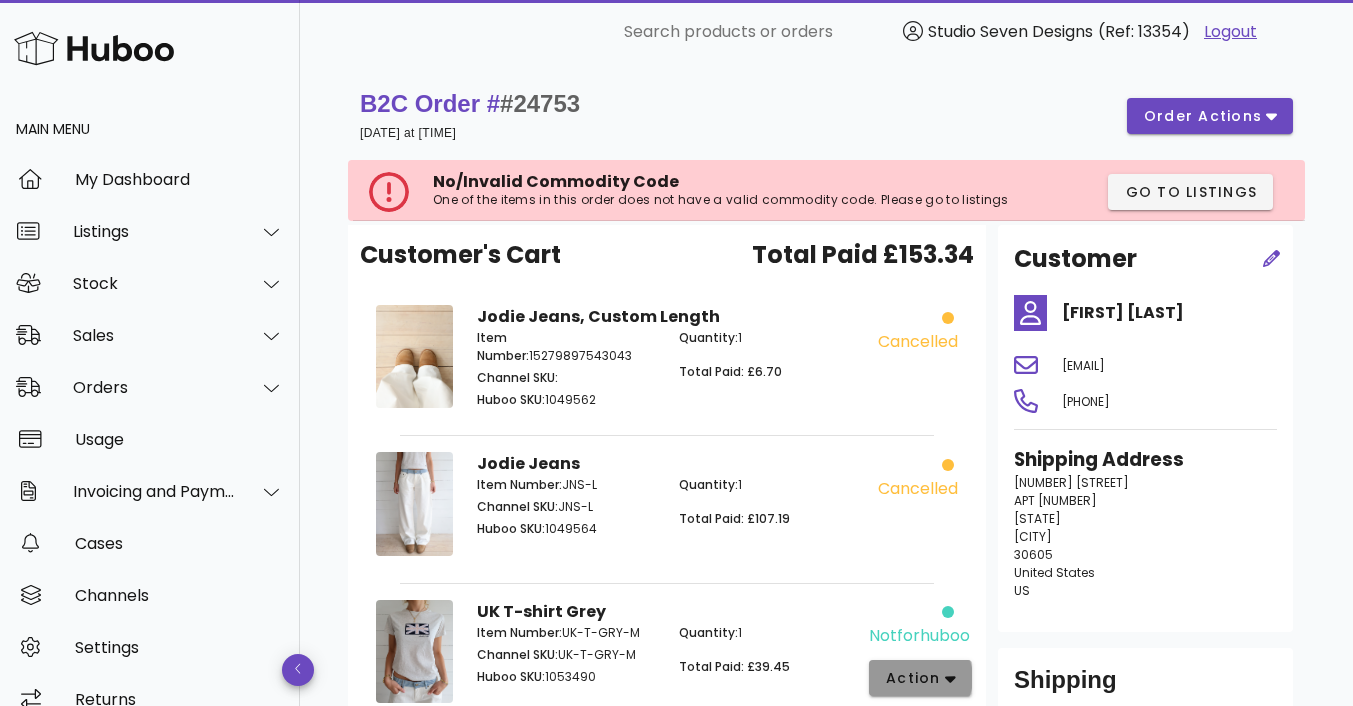 click 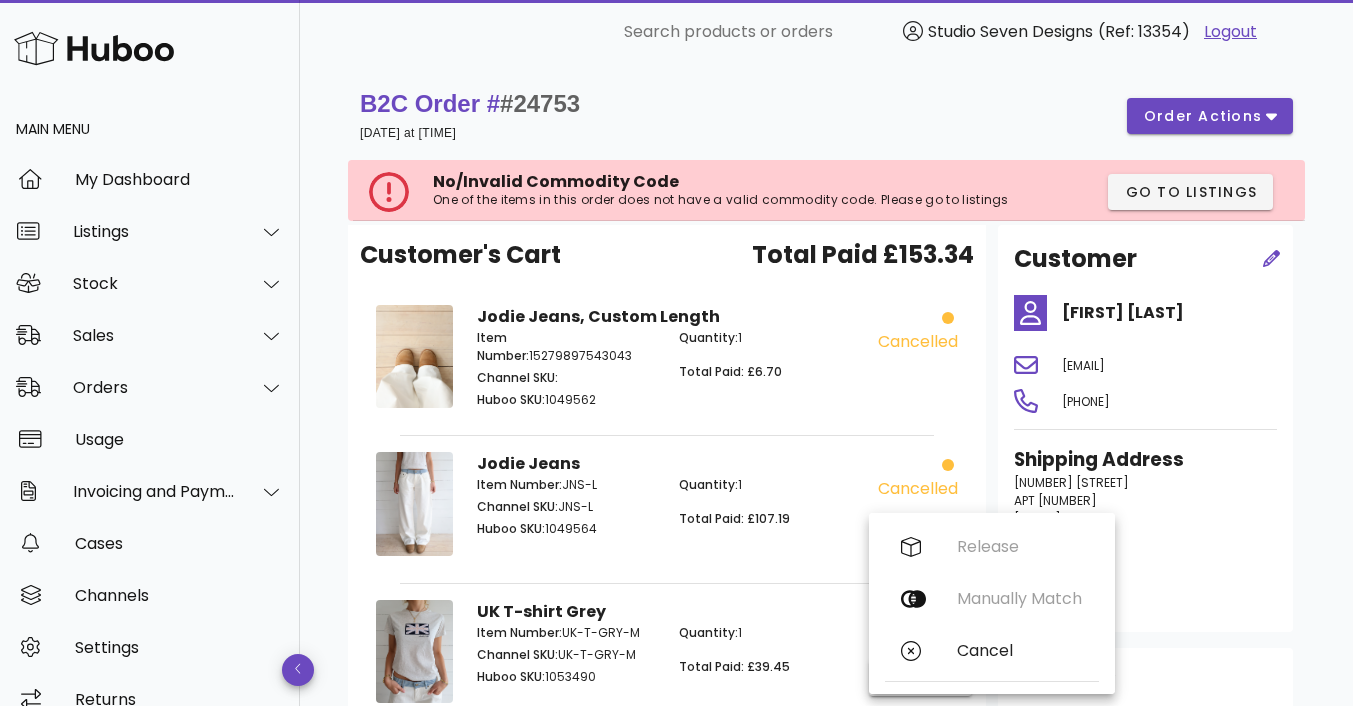click on "UK T-shirt Grey Item Number:  UK-T-GRY-M  Channel SKU:  UK-T-GRY-M  Huboo SKU:  1053490  Quantity:  1 Total Paid: £39.45" at bounding box center (667, 655) 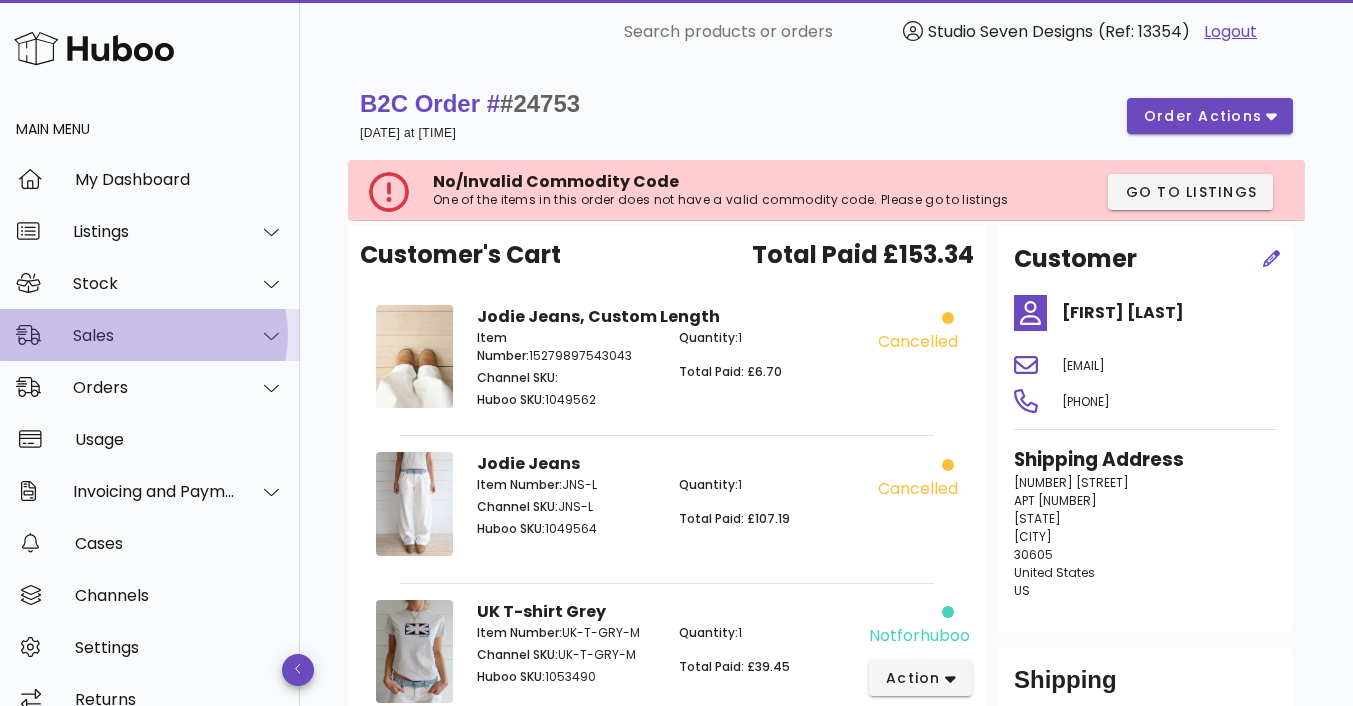 click on "Sales" at bounding box center [154, 335] 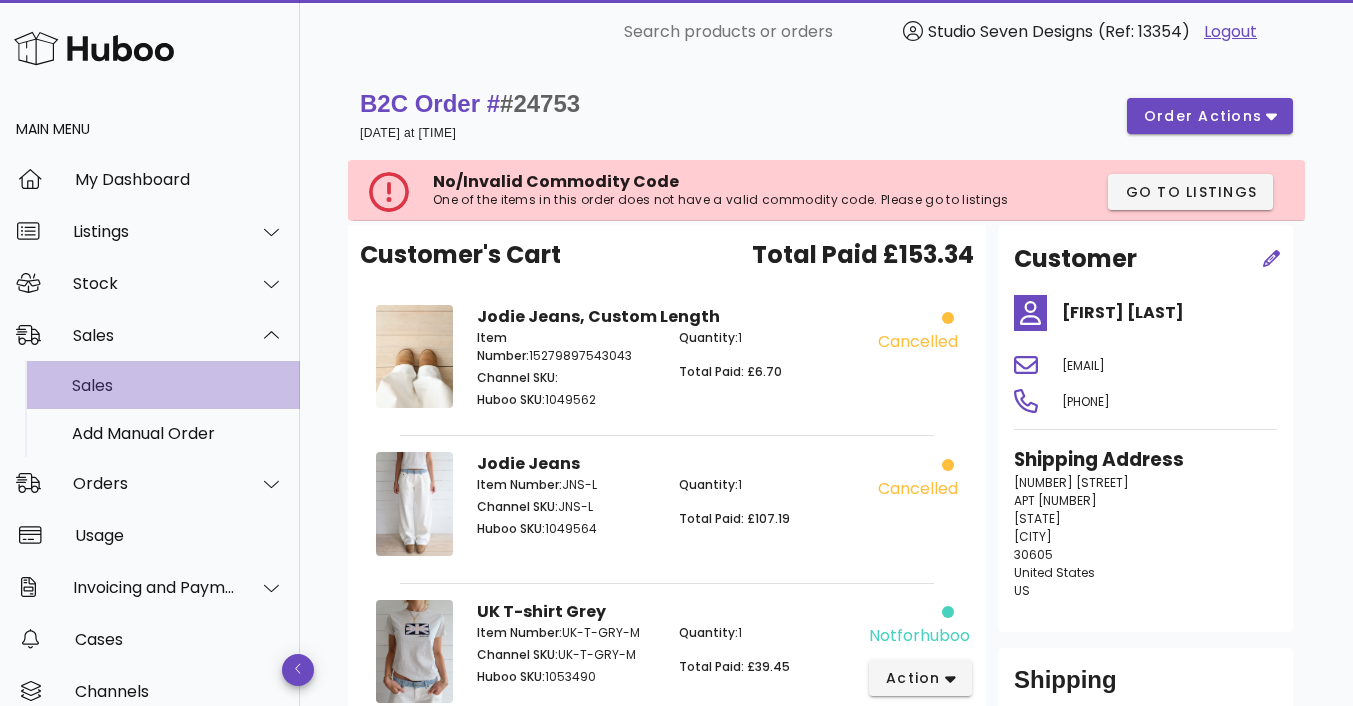 click on "Sales" at bounding box center [178, 385] 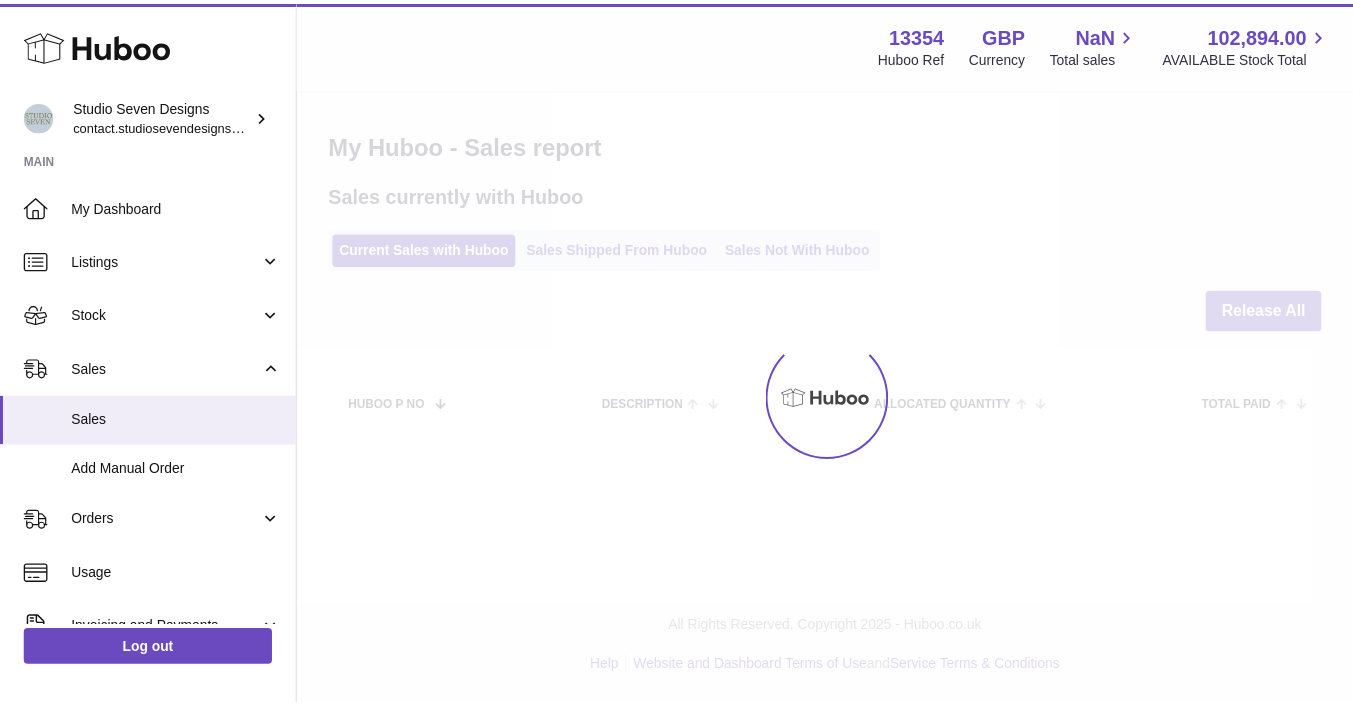 scroll, scrollTop: 0, scrollLeft: 0, axis: both 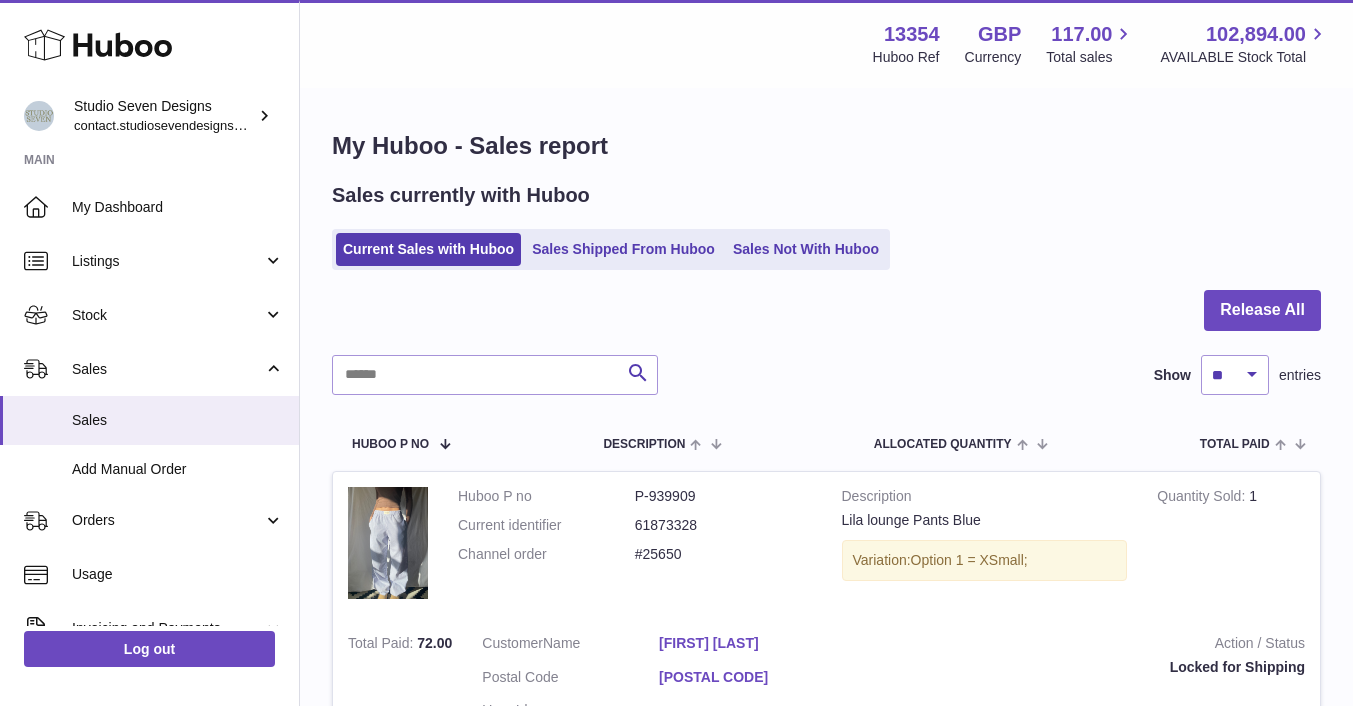 click on "Sales Not With Huboo" at bounding box center [806, 249] 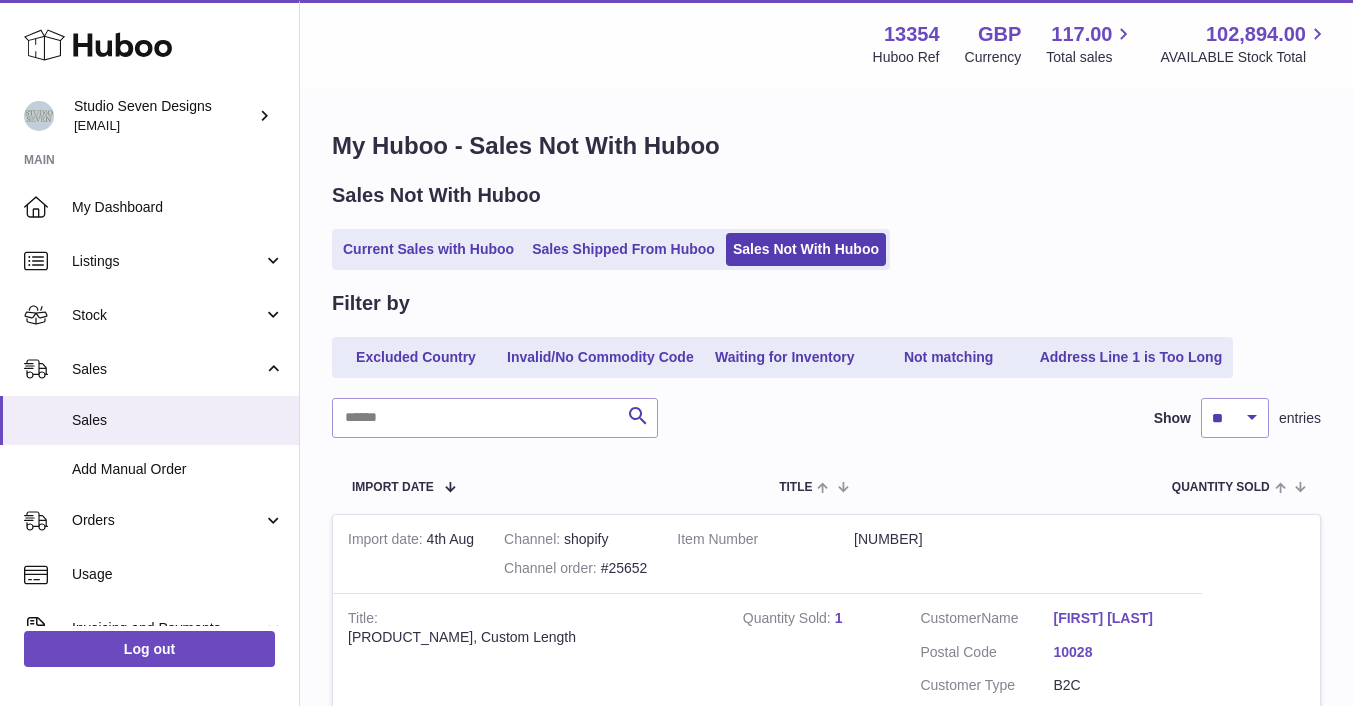 scroll, scrollTop: 0, scrollLeft: 0, axis: both 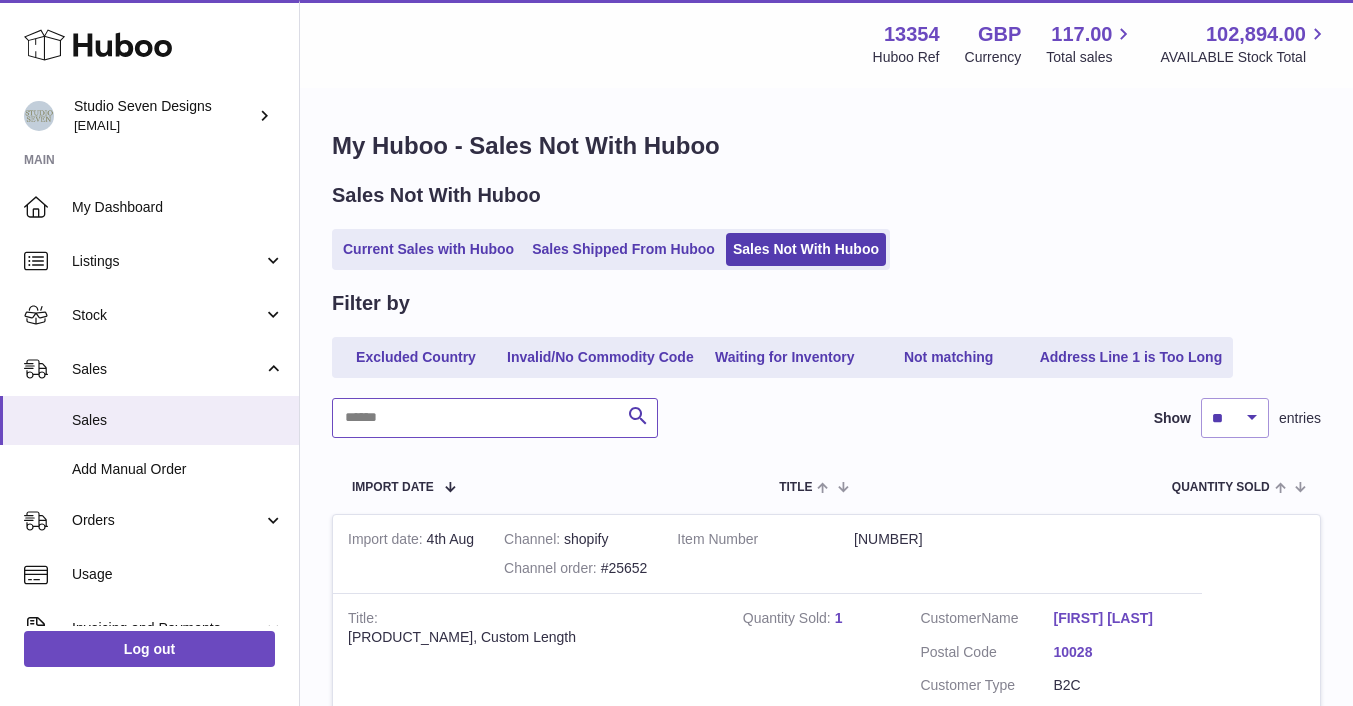 click at bounding box center [495, 418] 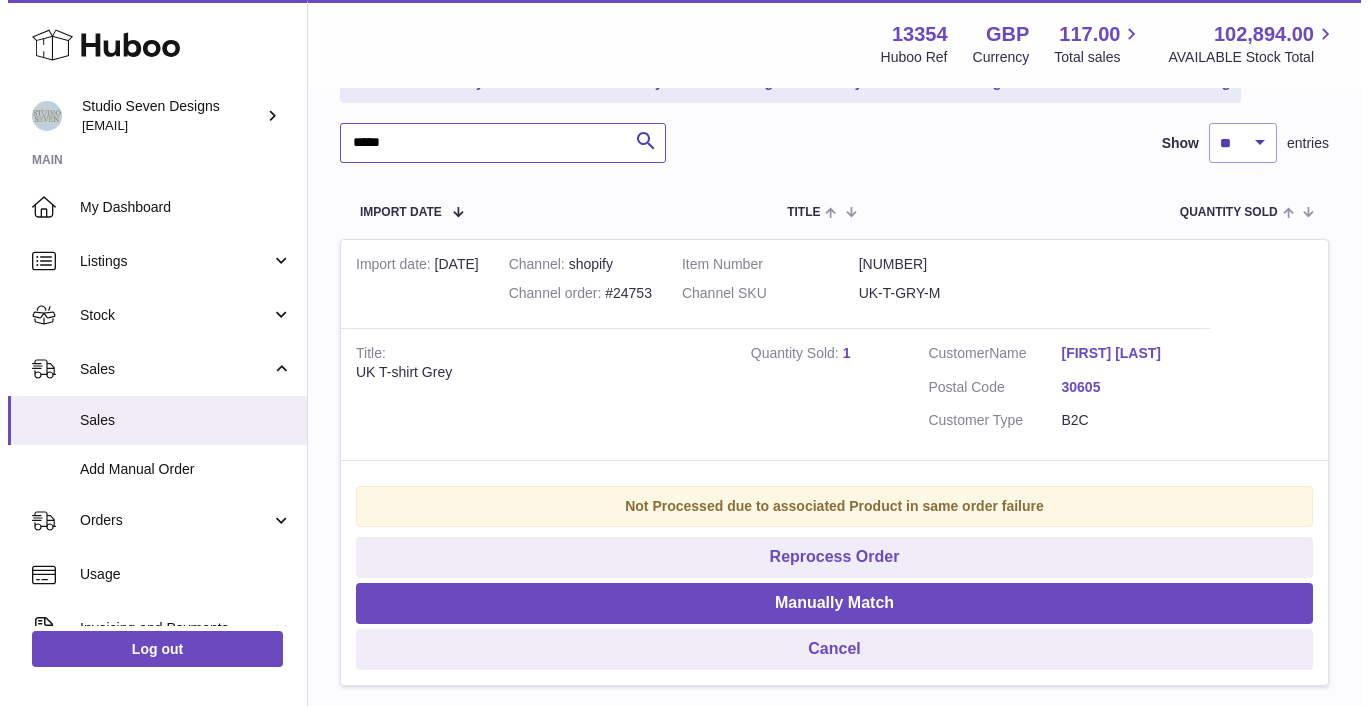 scroll, scrollTop: 280, scrollLeft: 0, axis: vertical 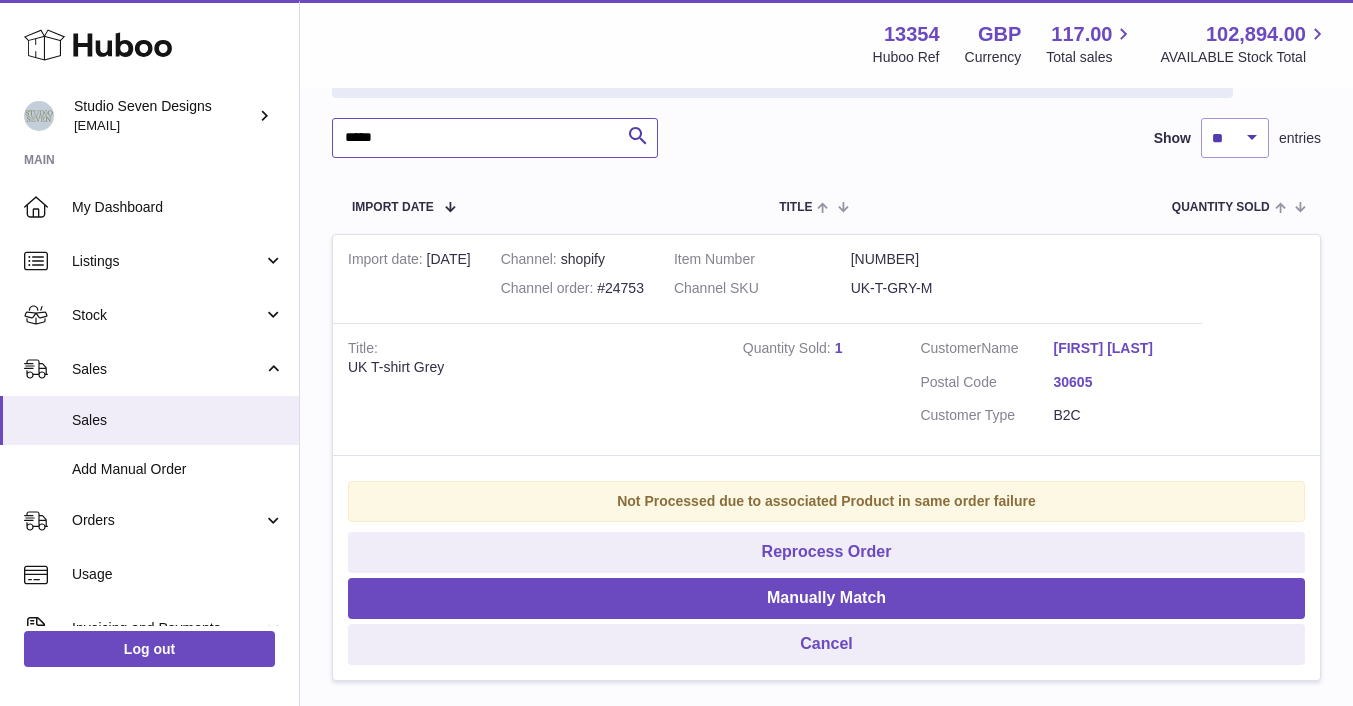 type on "*****" 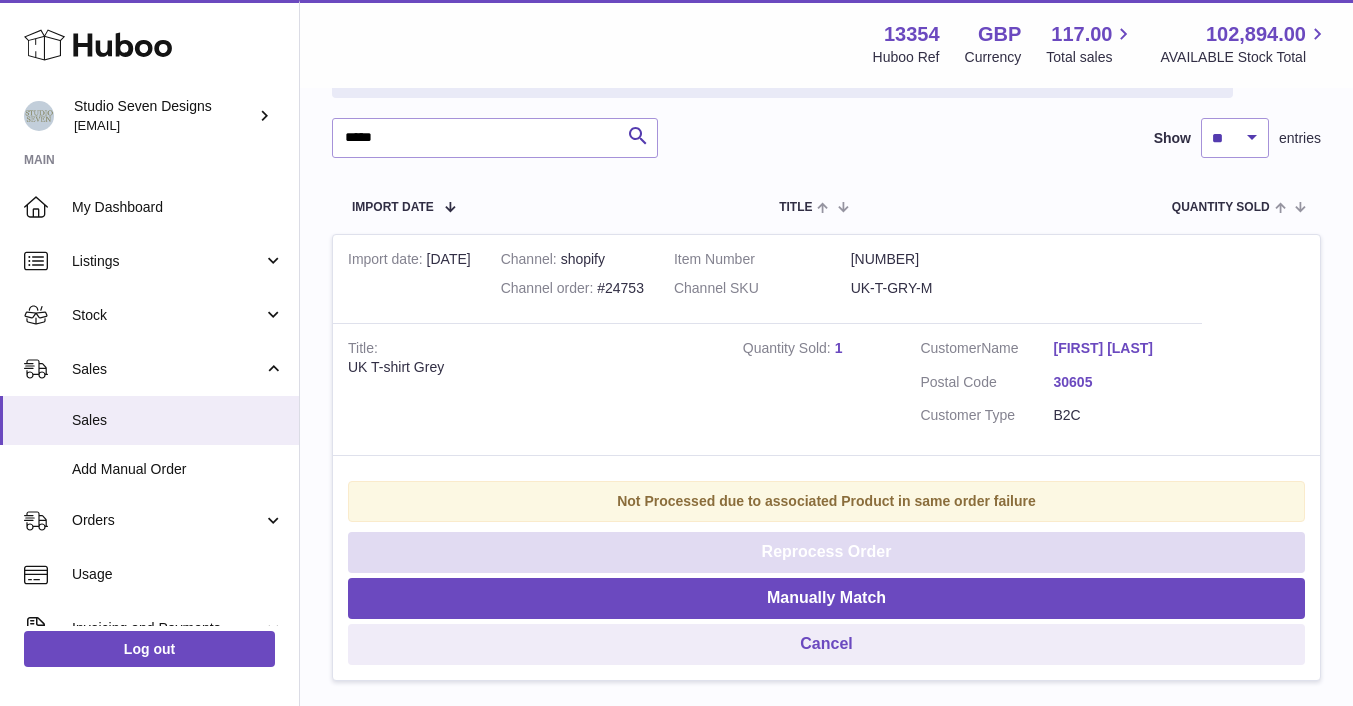 click on "Reprocess Order" at bounding box center [826, 552] 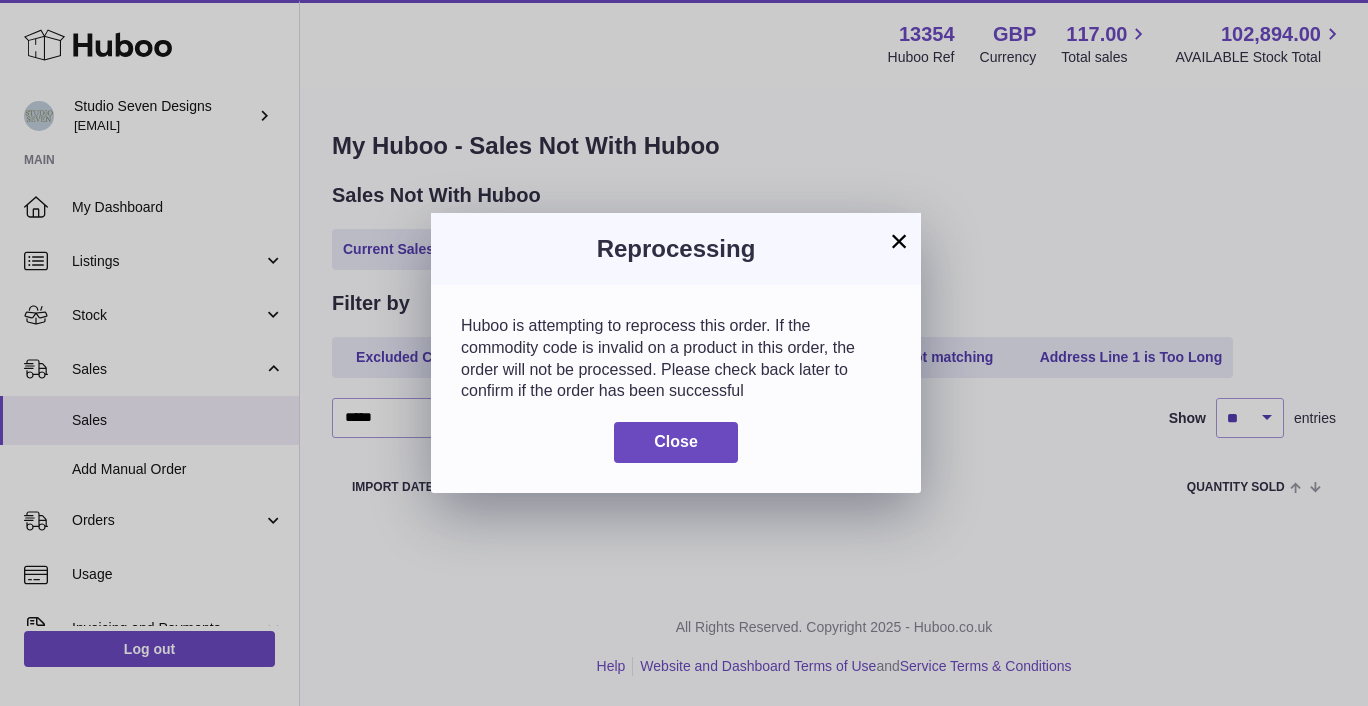 scroll, scrollTop: 0, scrollLeft: 0, axis: both 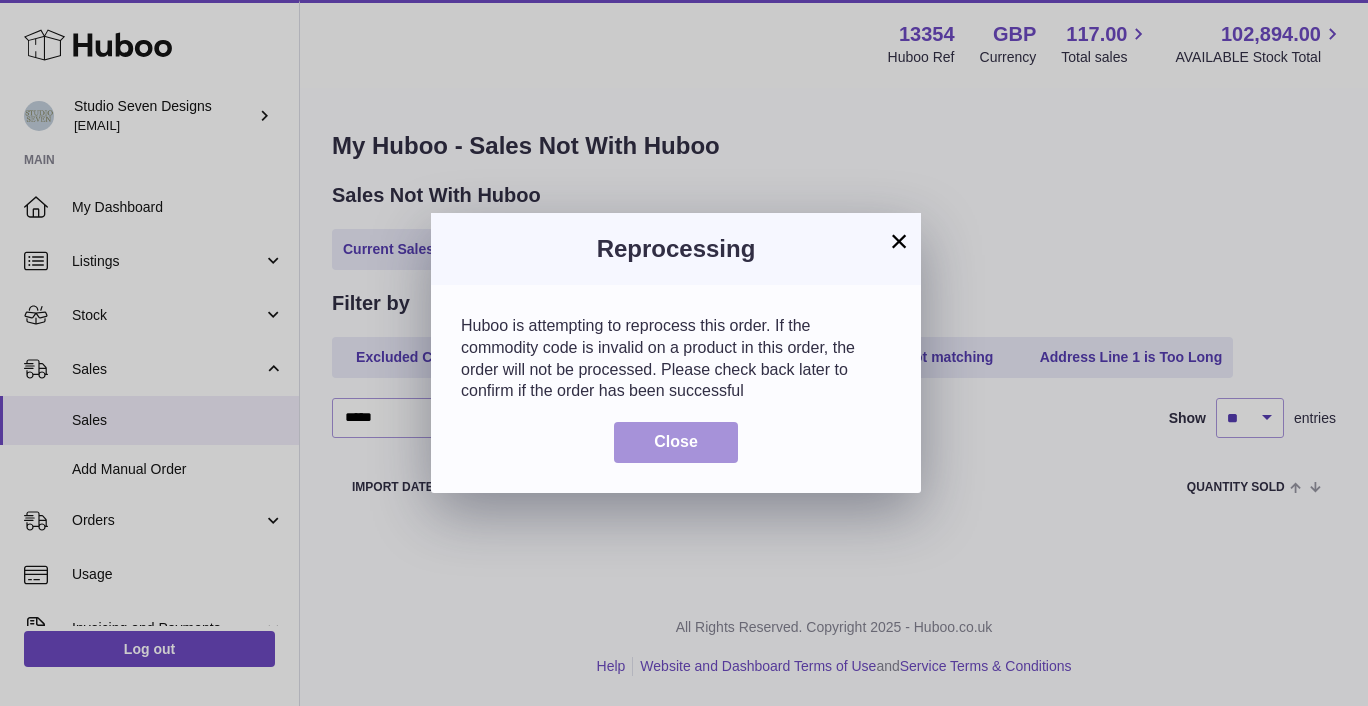 click on "Close" at bounding box center (676, 441) 